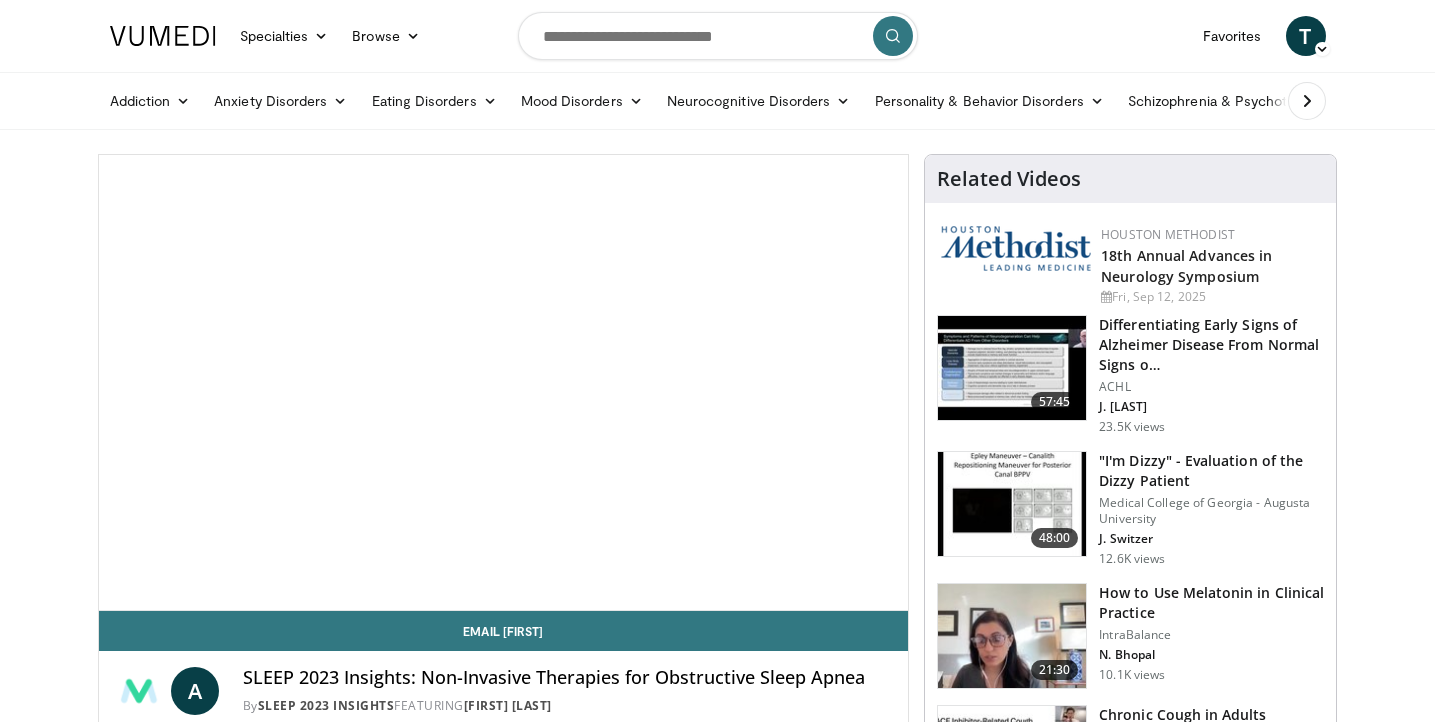 scroll, scrollTop: 0, scrollLeft: 0, axis: both 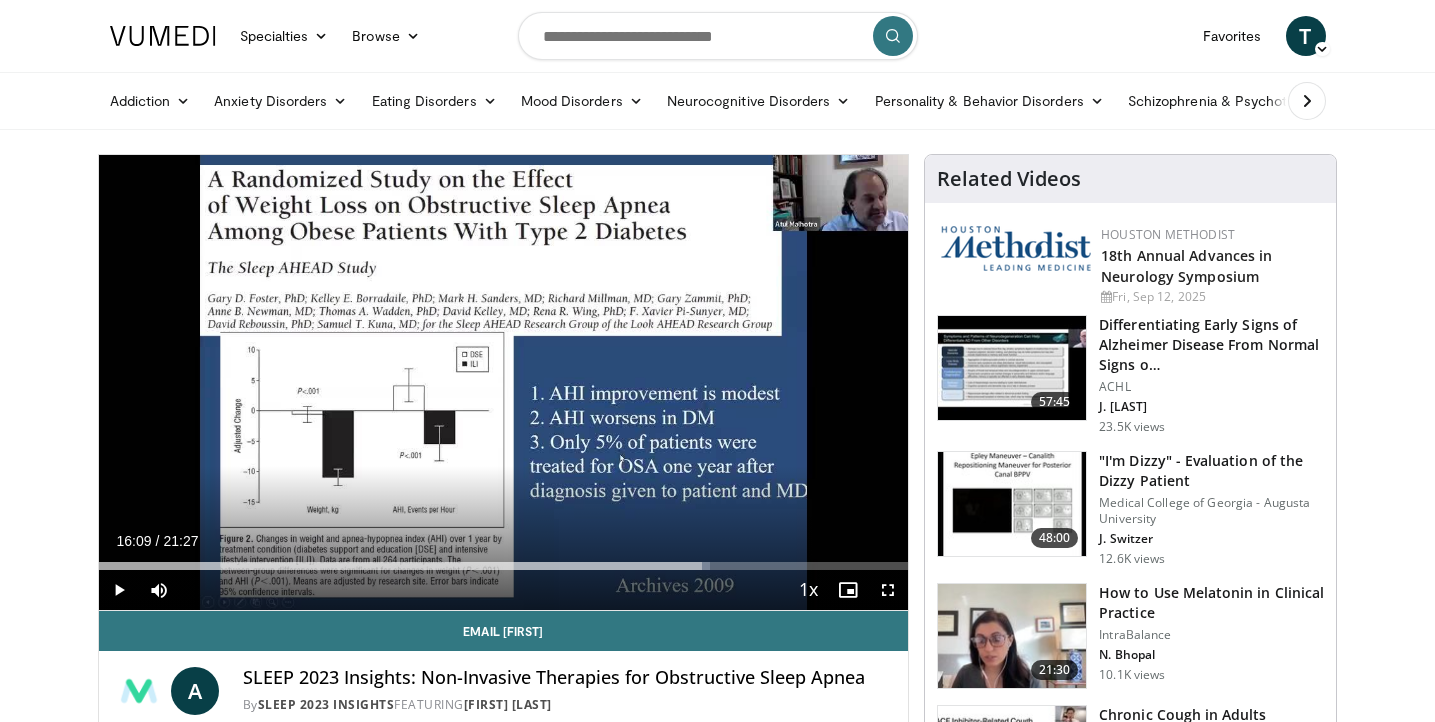 click at bounding box center [1012, 368] 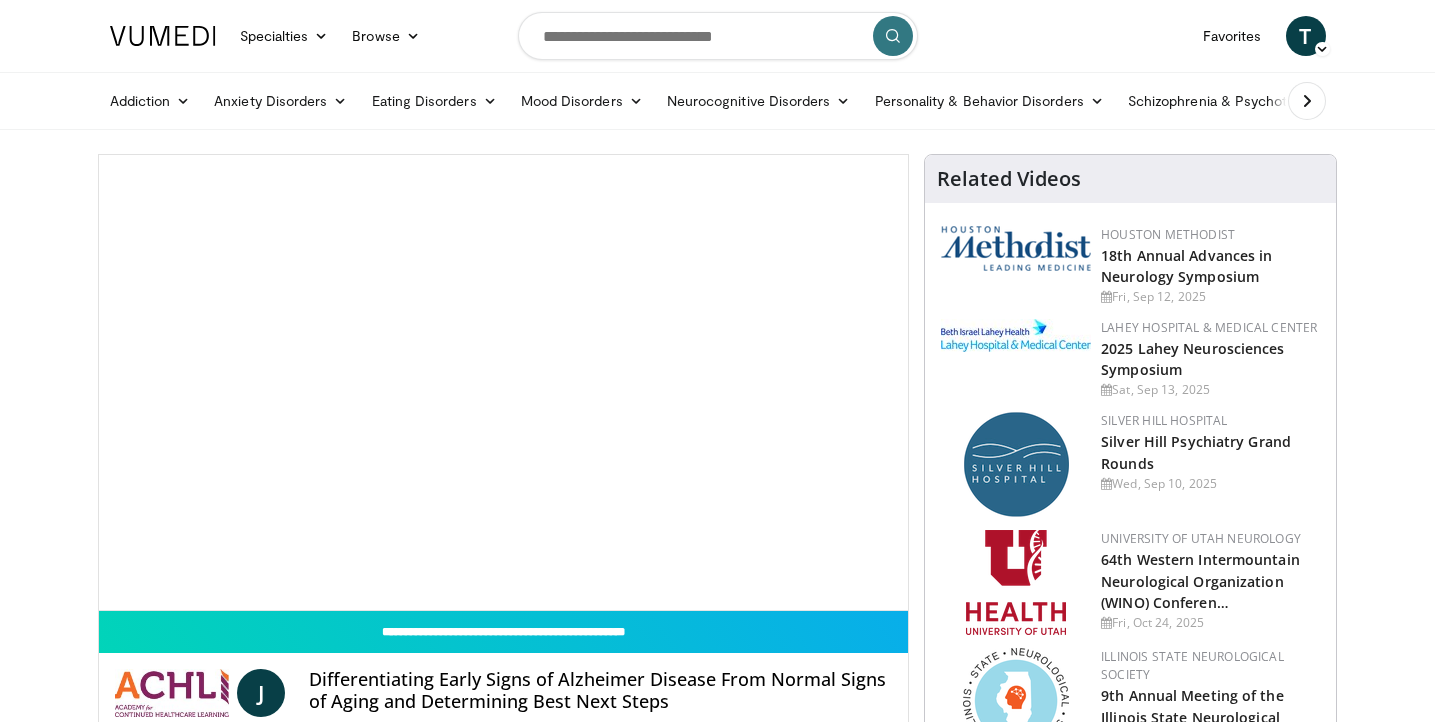 scroll, scrollTop: 0, scrollLeft: 0, axis: both 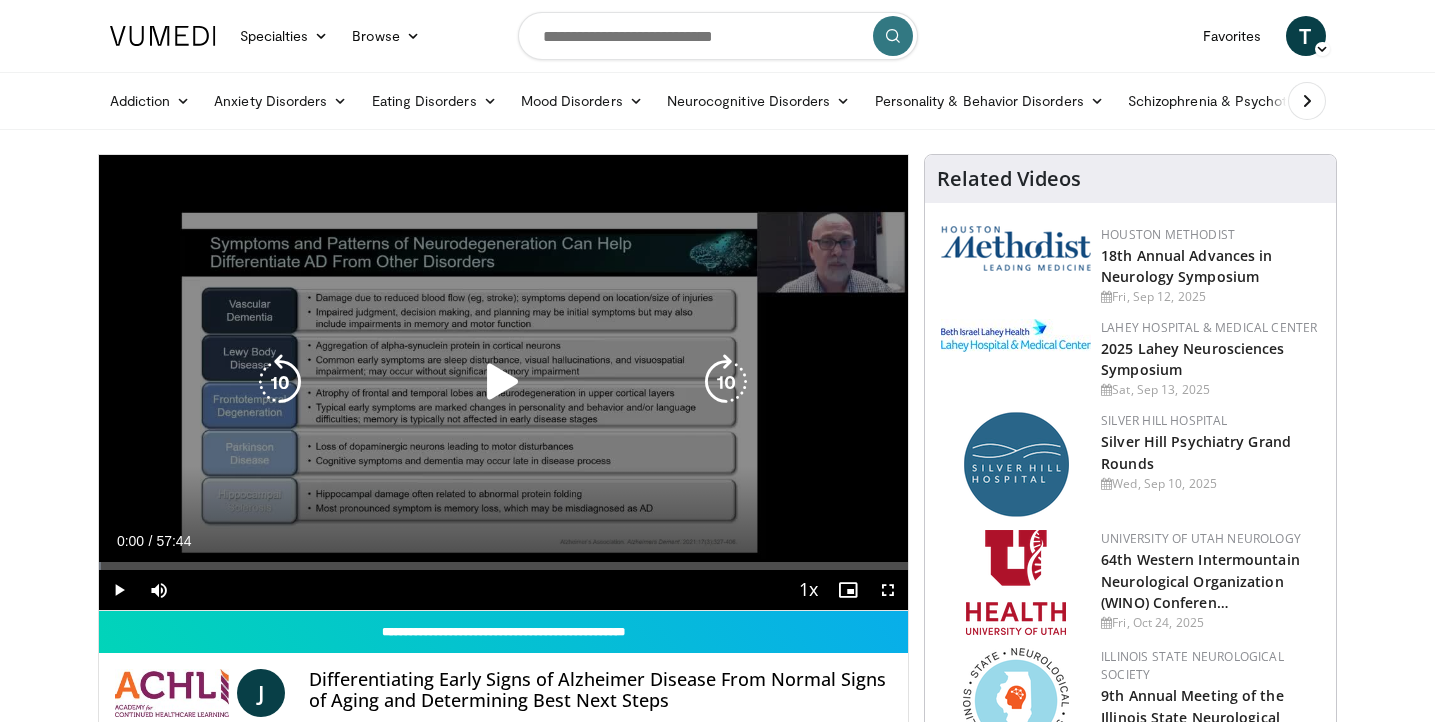 click at bounding box center (503, 382) 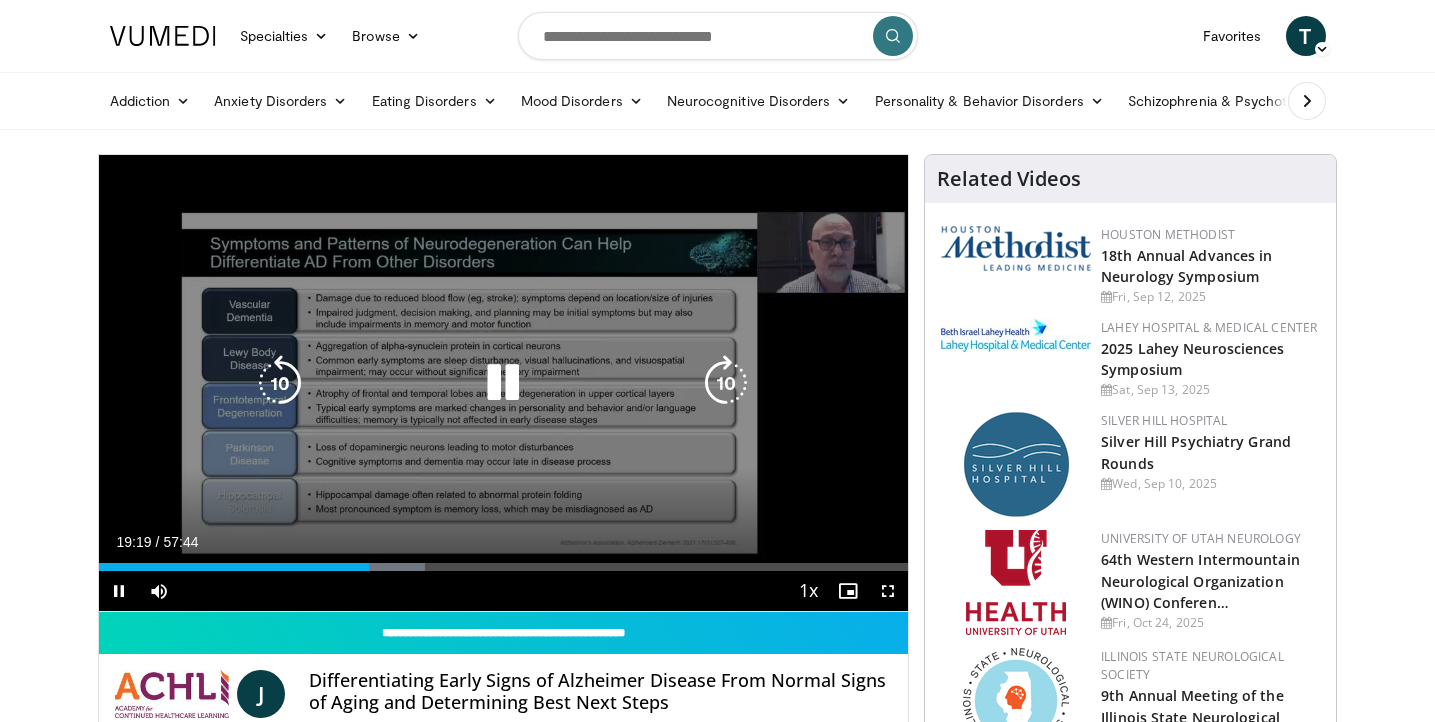 scroll, scrollTop: 0, scrollLeft: 0, axis: both 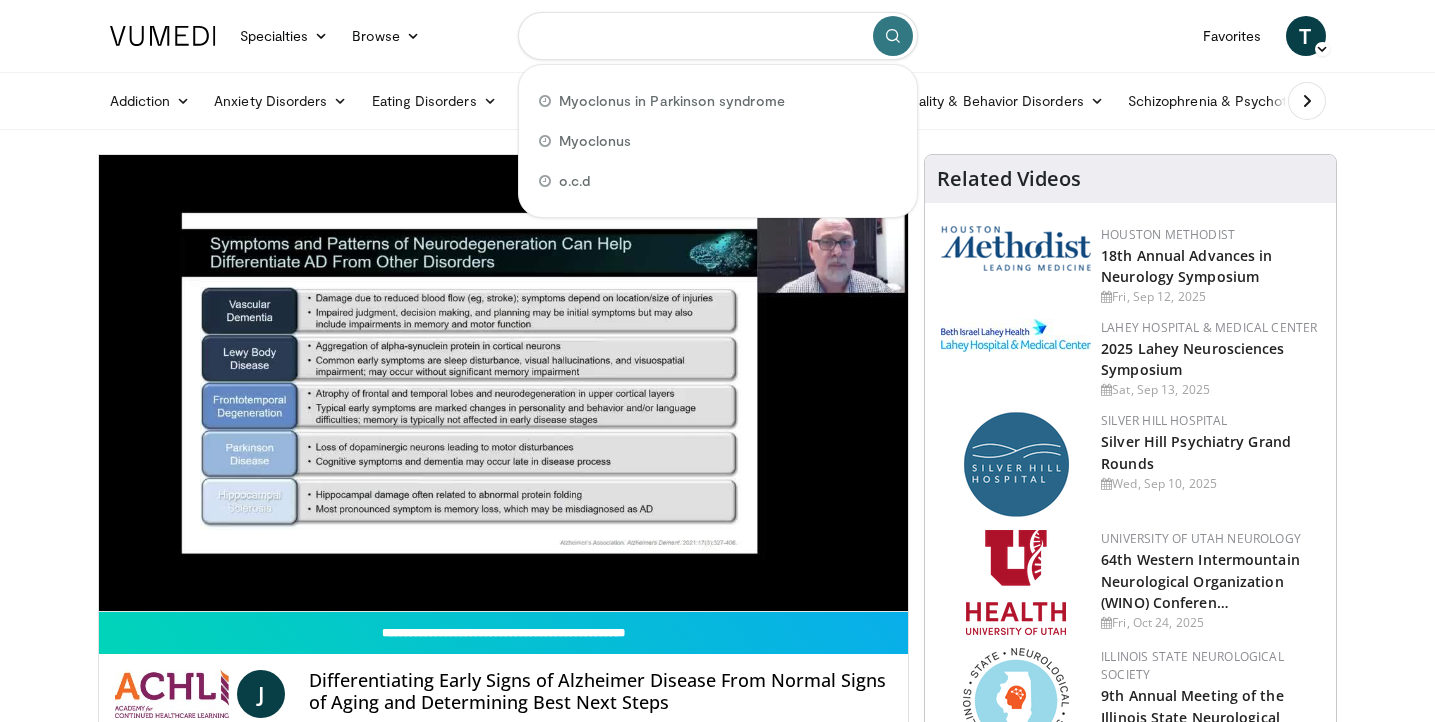 click at bounding box center (718, 36) 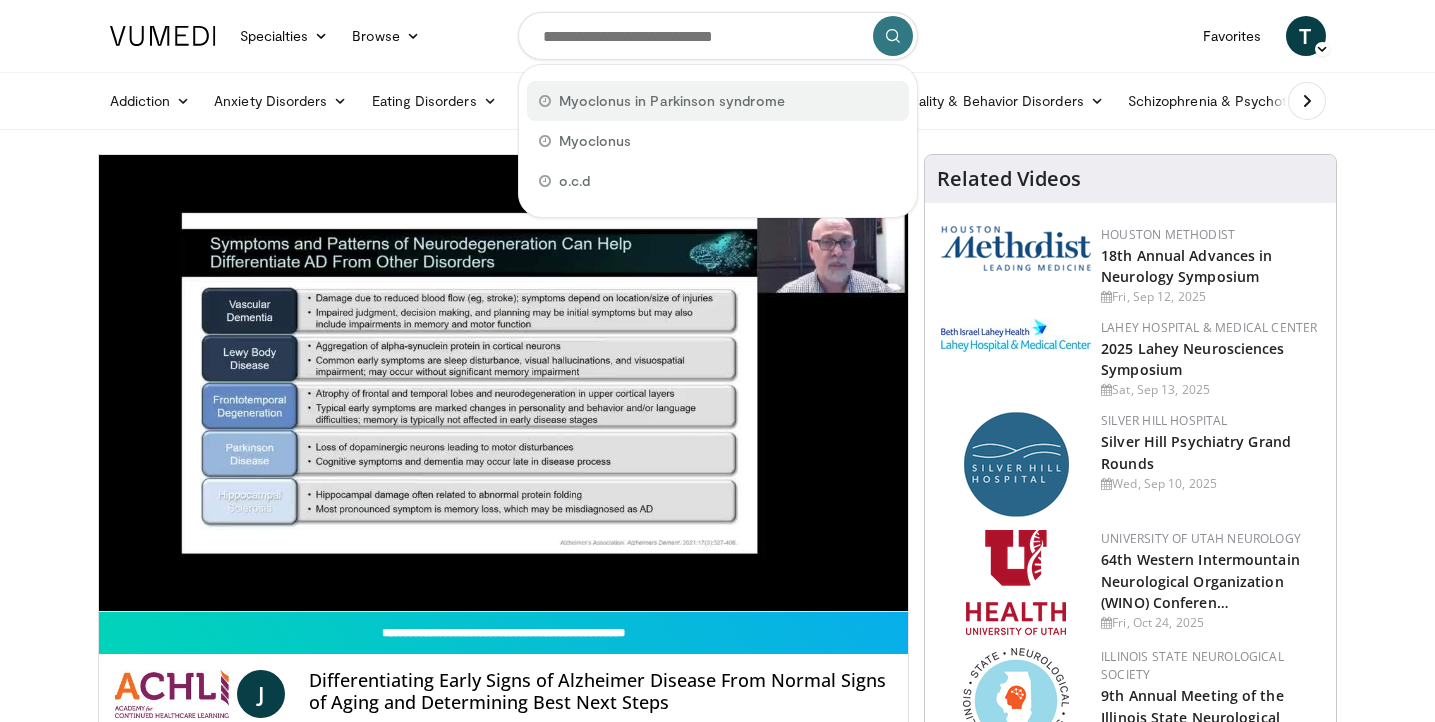 click on "Myoclonus in Parkinson syndrome" at bounding box center [672, 101] 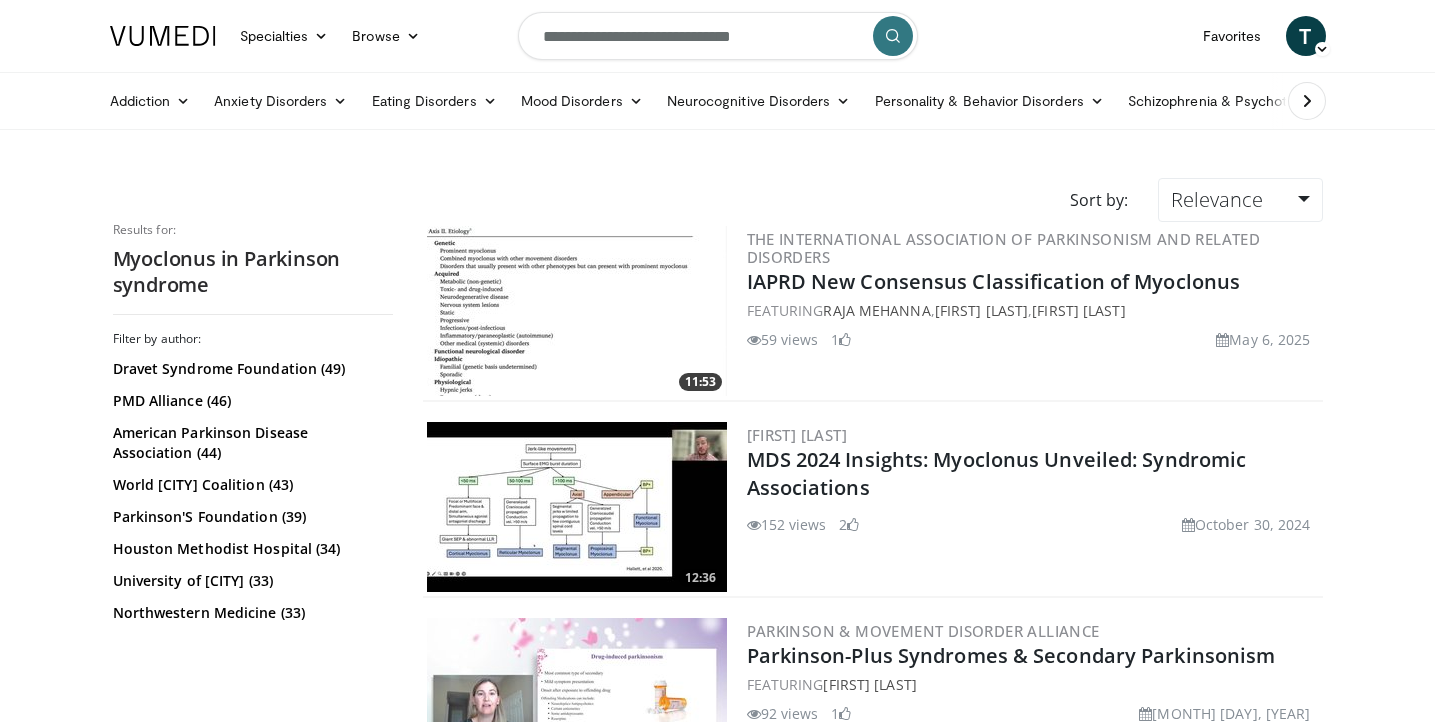 scroll, scrollTop: 0, scrollLeft: 0, axis: both 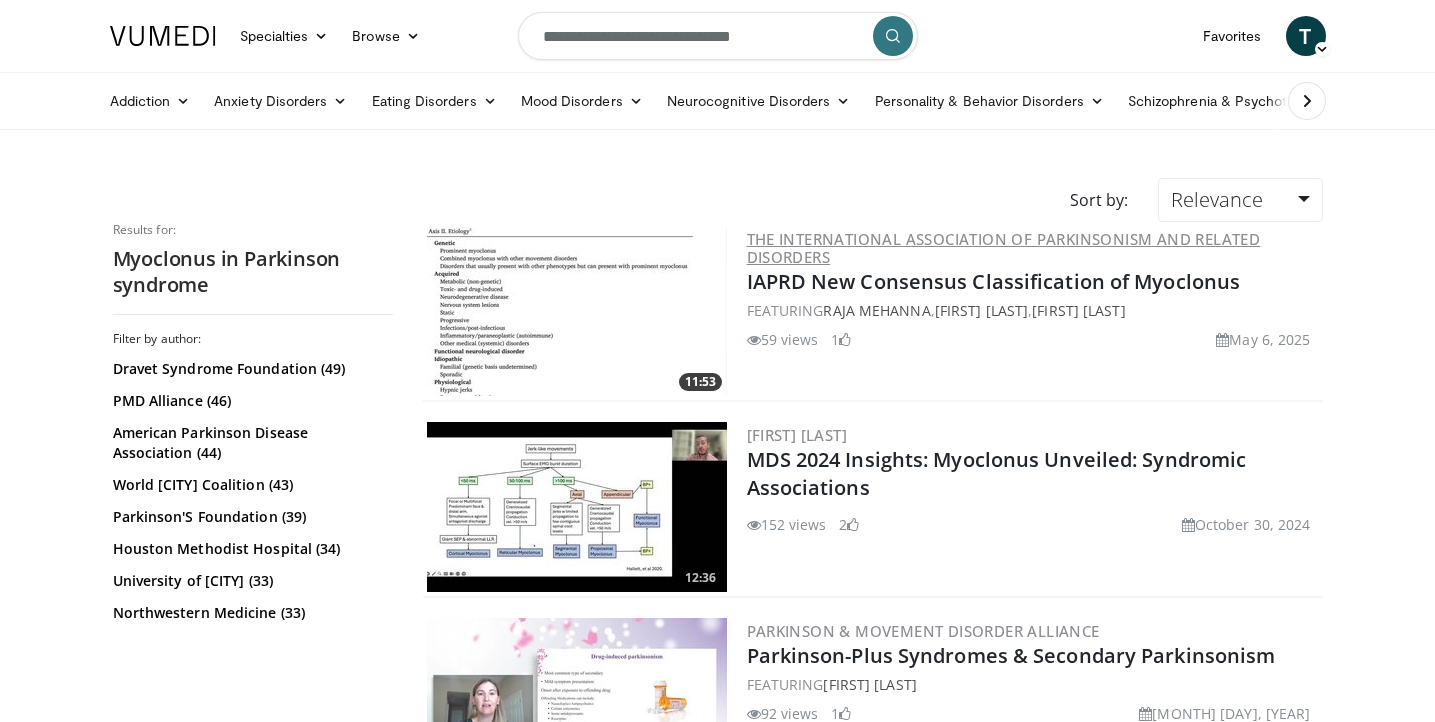 click on "The International Association of Parkinsonism and Related Disorders" at bounding box center [1004, 248] 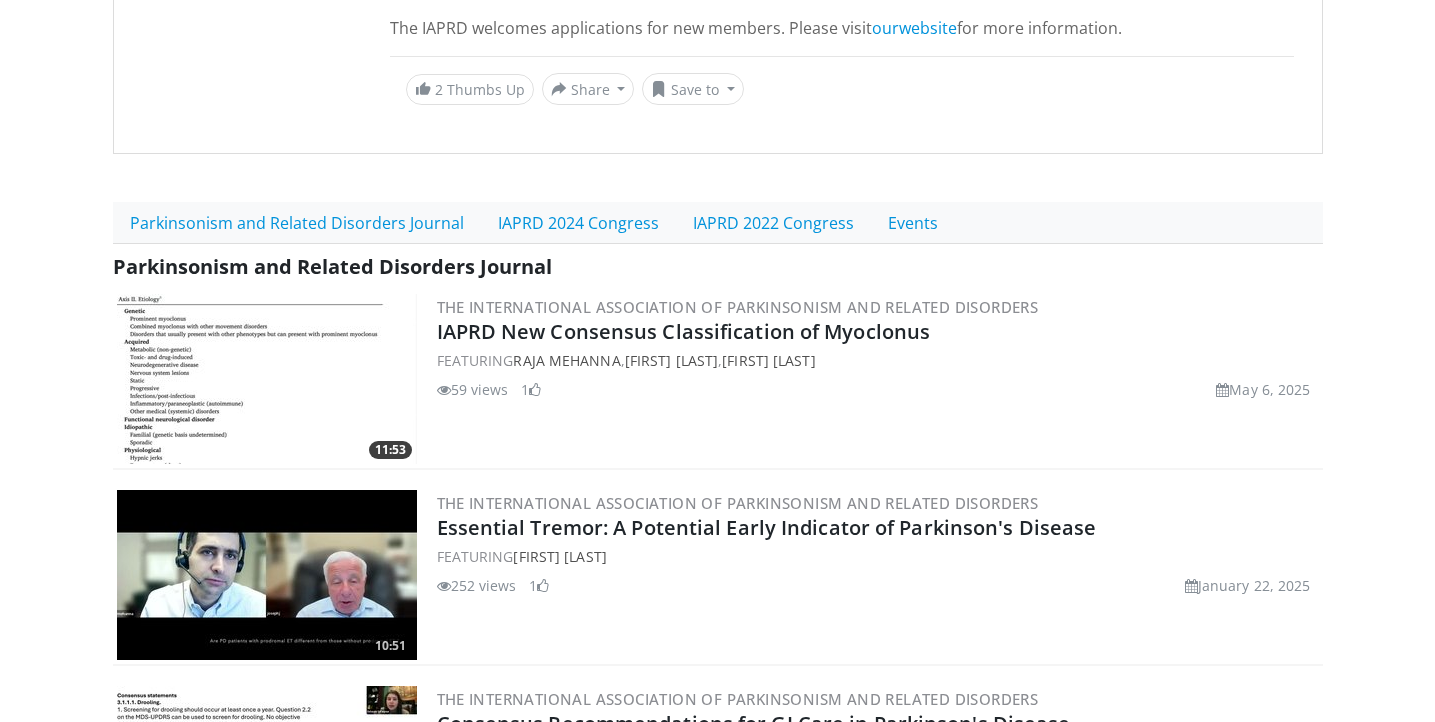 scroll, scrollTop: 723, scrollLeft: 0, axis: vertical 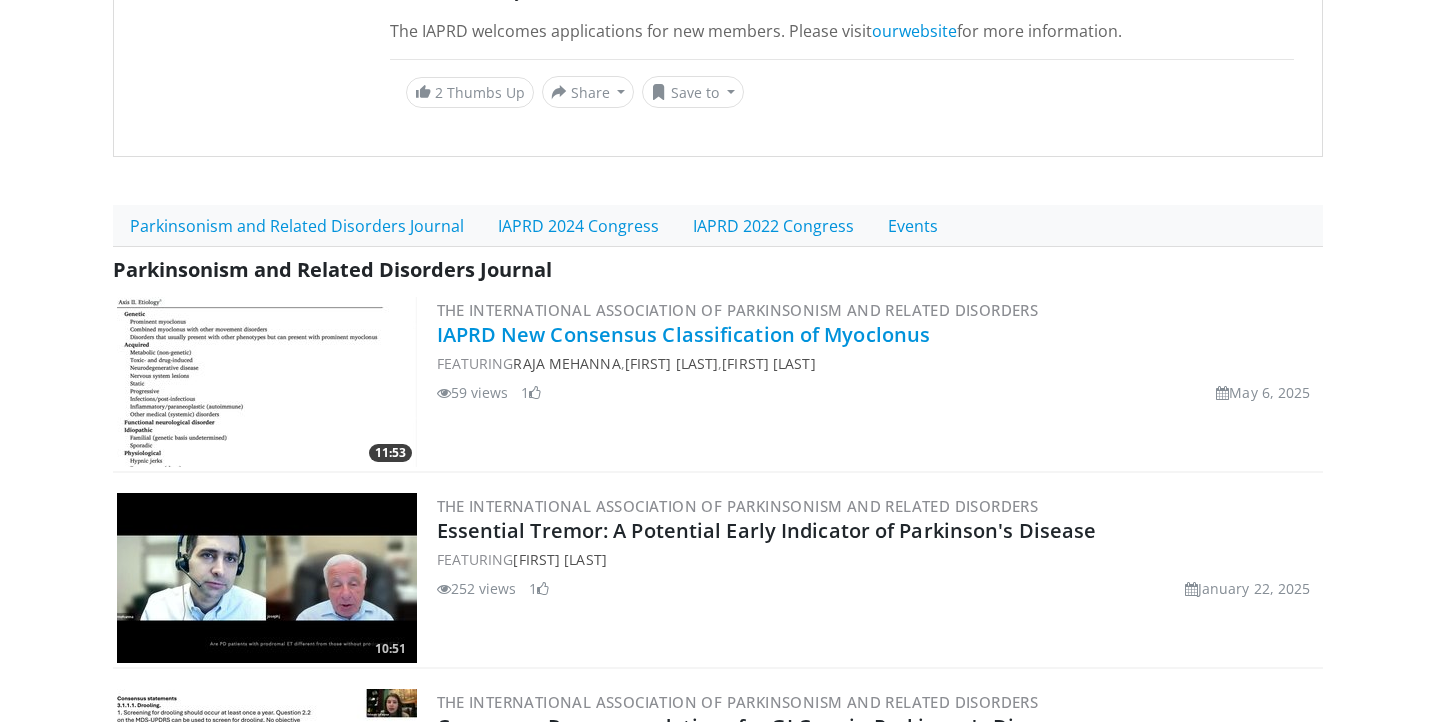 click on "IAPRD New Consensus Classification of Myoclonus" at bounding box center [684, 334] 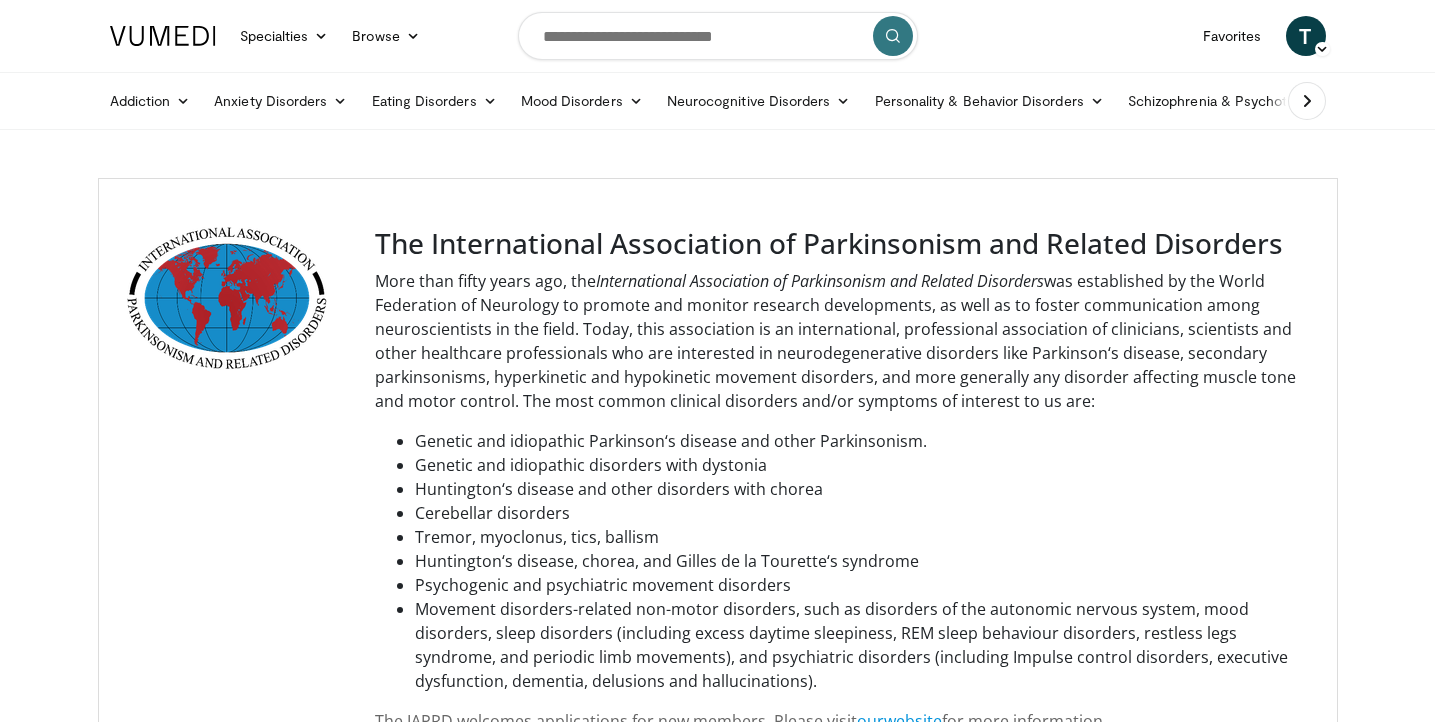 scroll, scrollTop: 0, scrollLeft: 0, axis: both 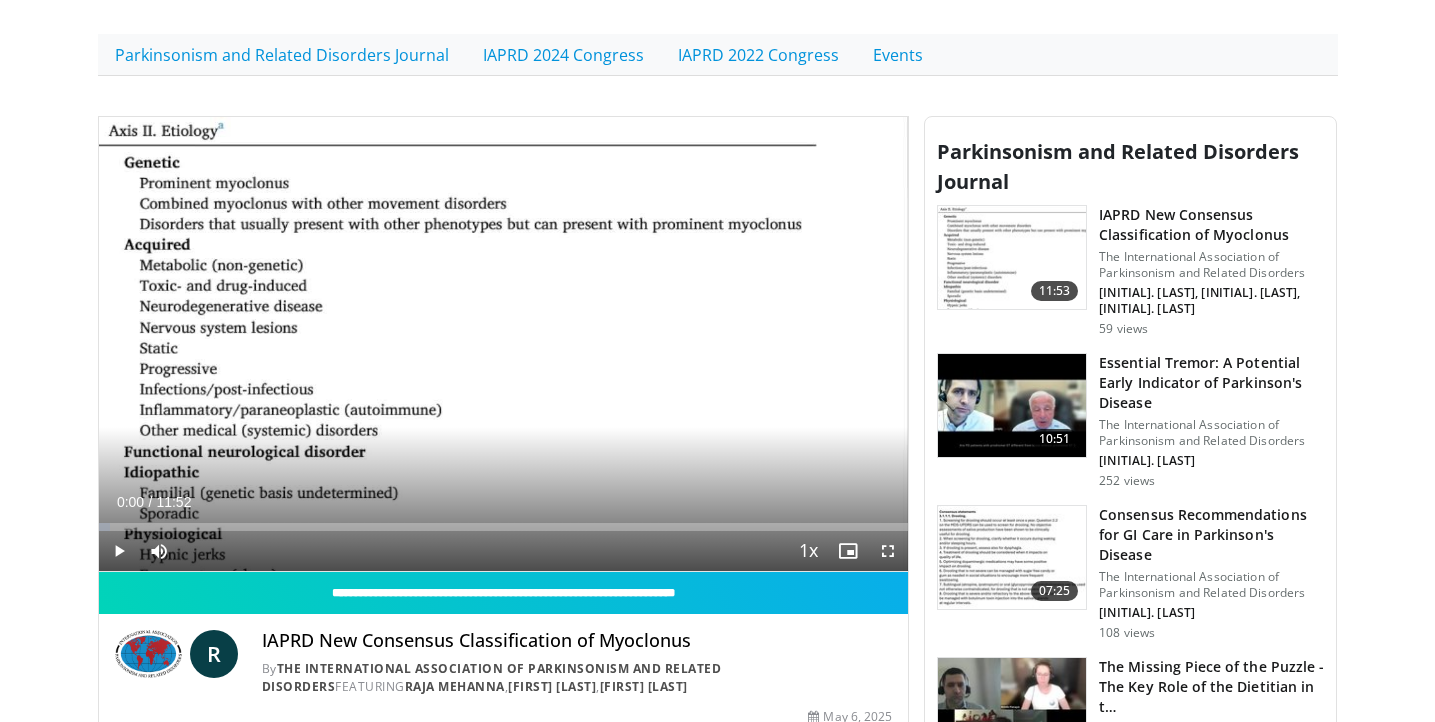 click at bounding box center [1012, 258] 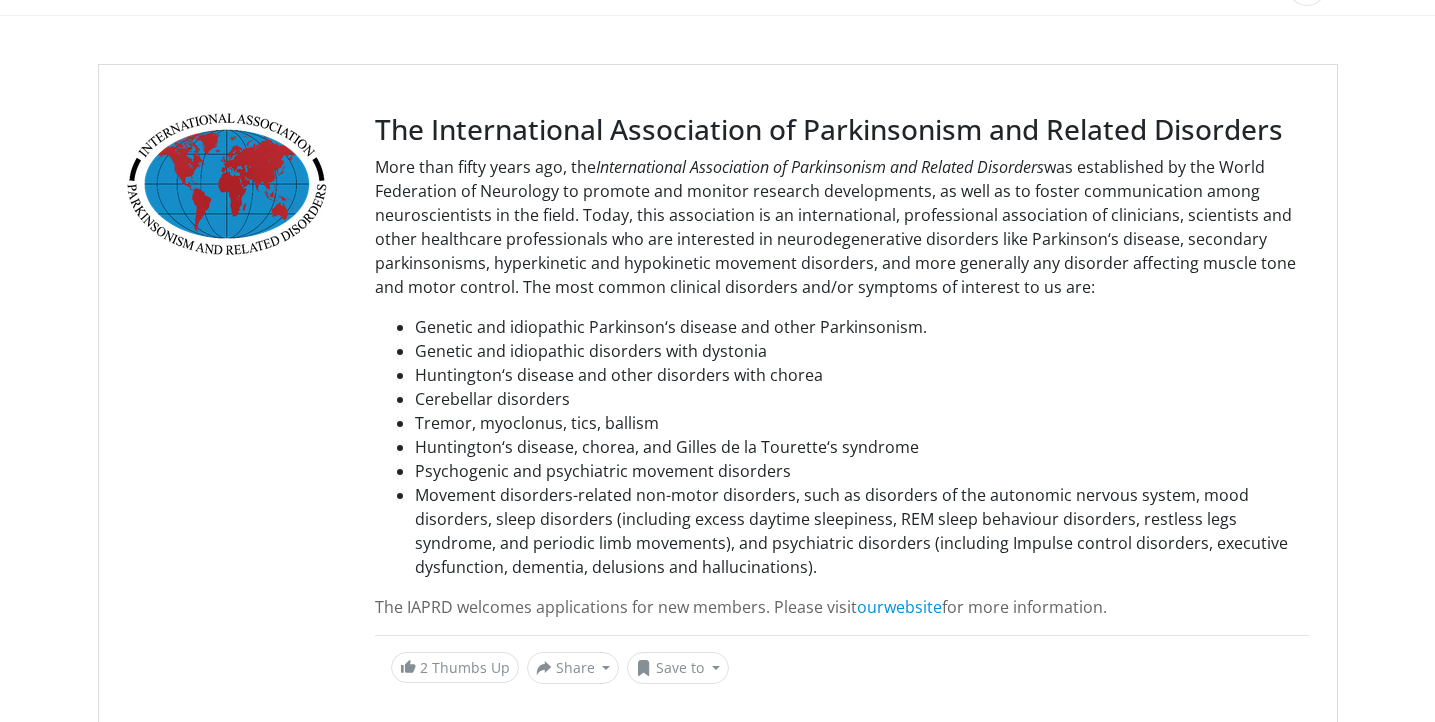 scroll, scrollTop: 294, scrollLeft: 0, axis: vertical 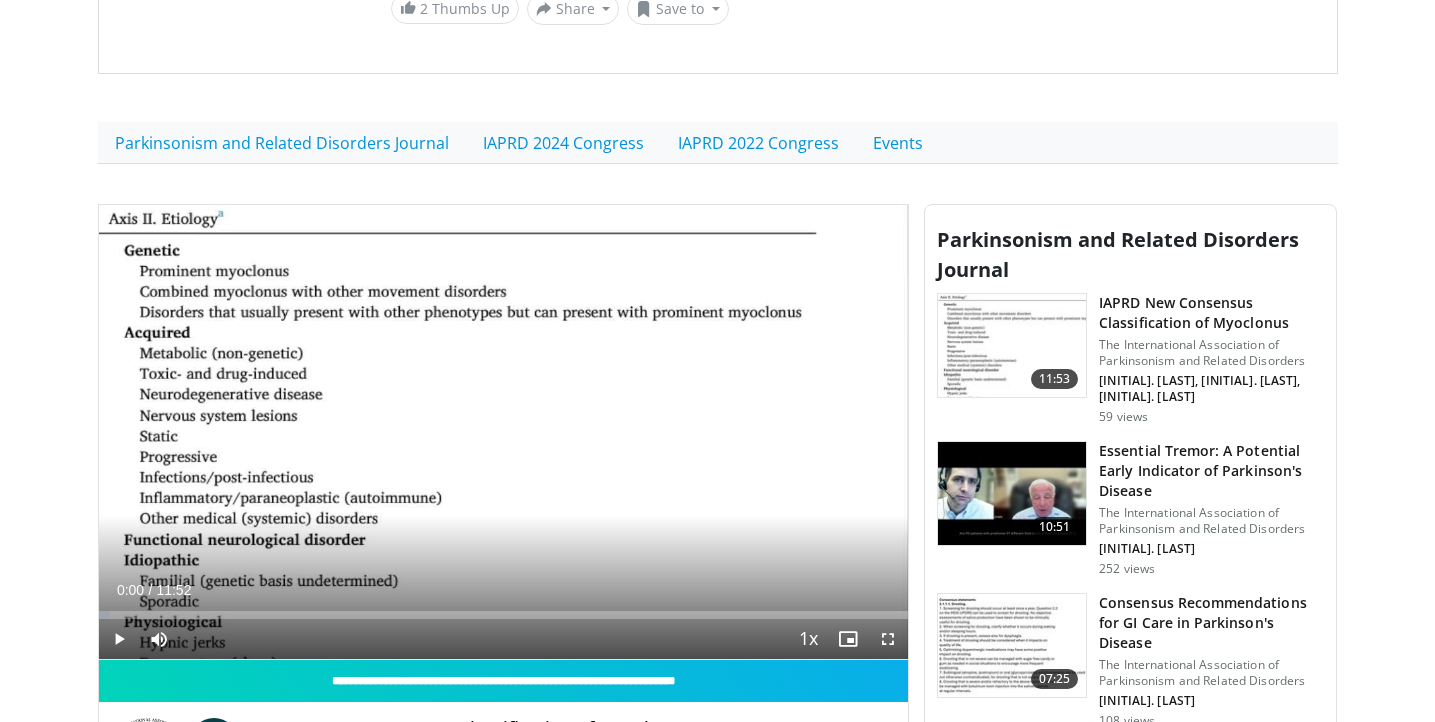 click on "IAPRD New Consensus Classification of Myoclonus" at bounding box center (1211, 313) 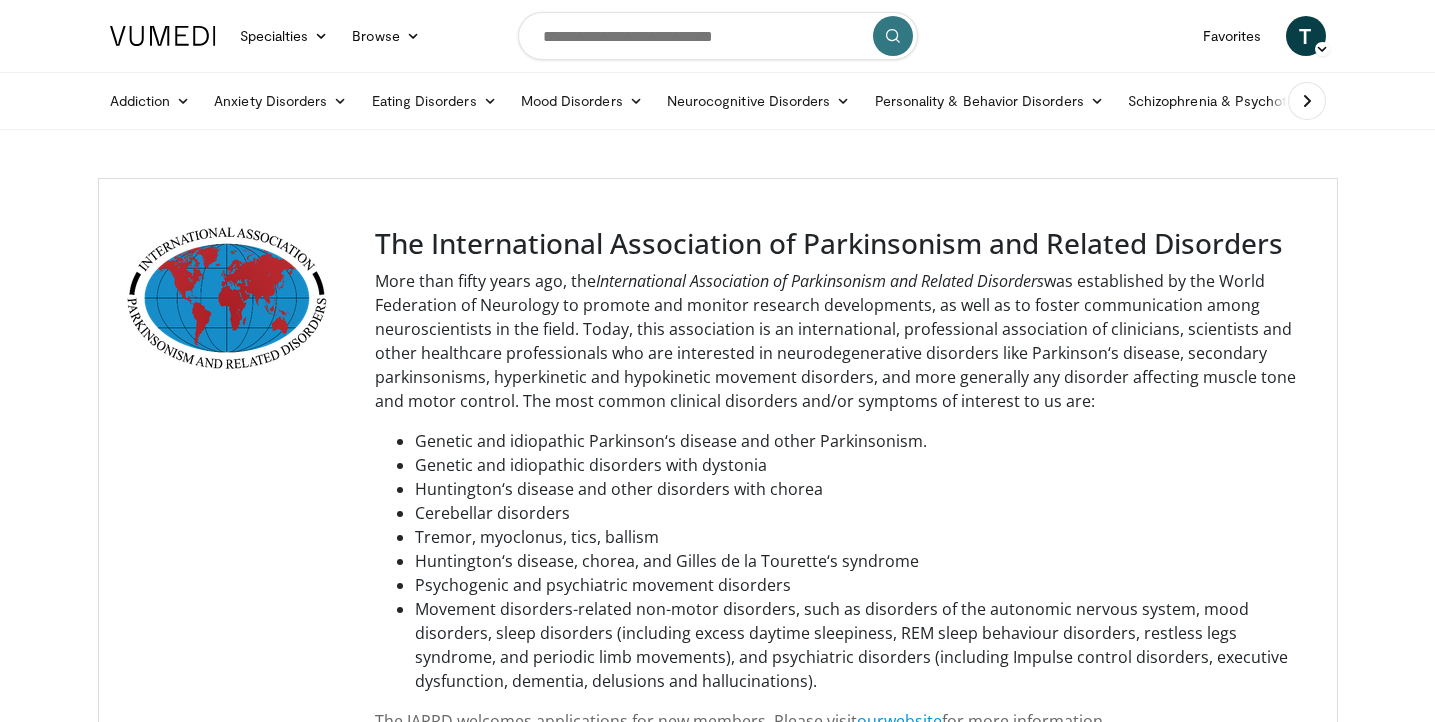 scroll, scrollTop: 0, scrollLeft: 0, axis: both 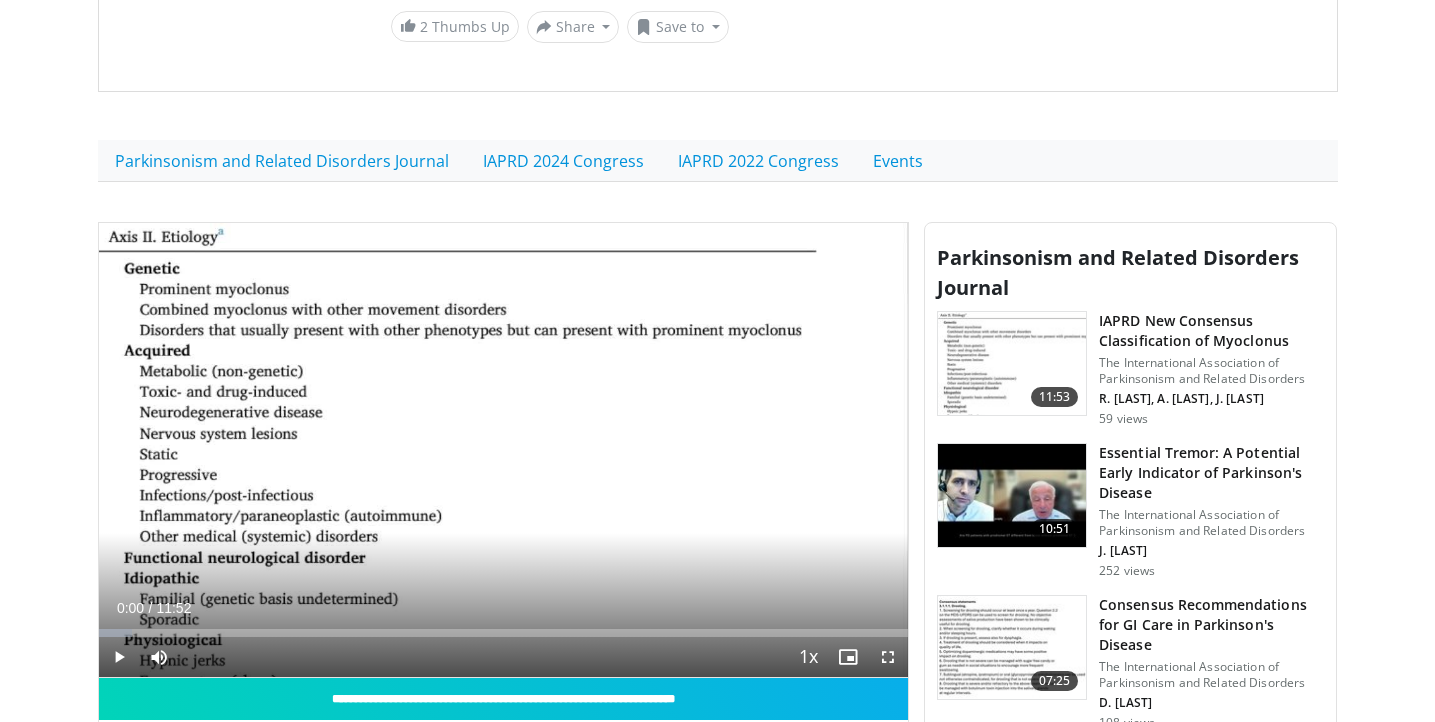 click at bounding box center (119, 657) 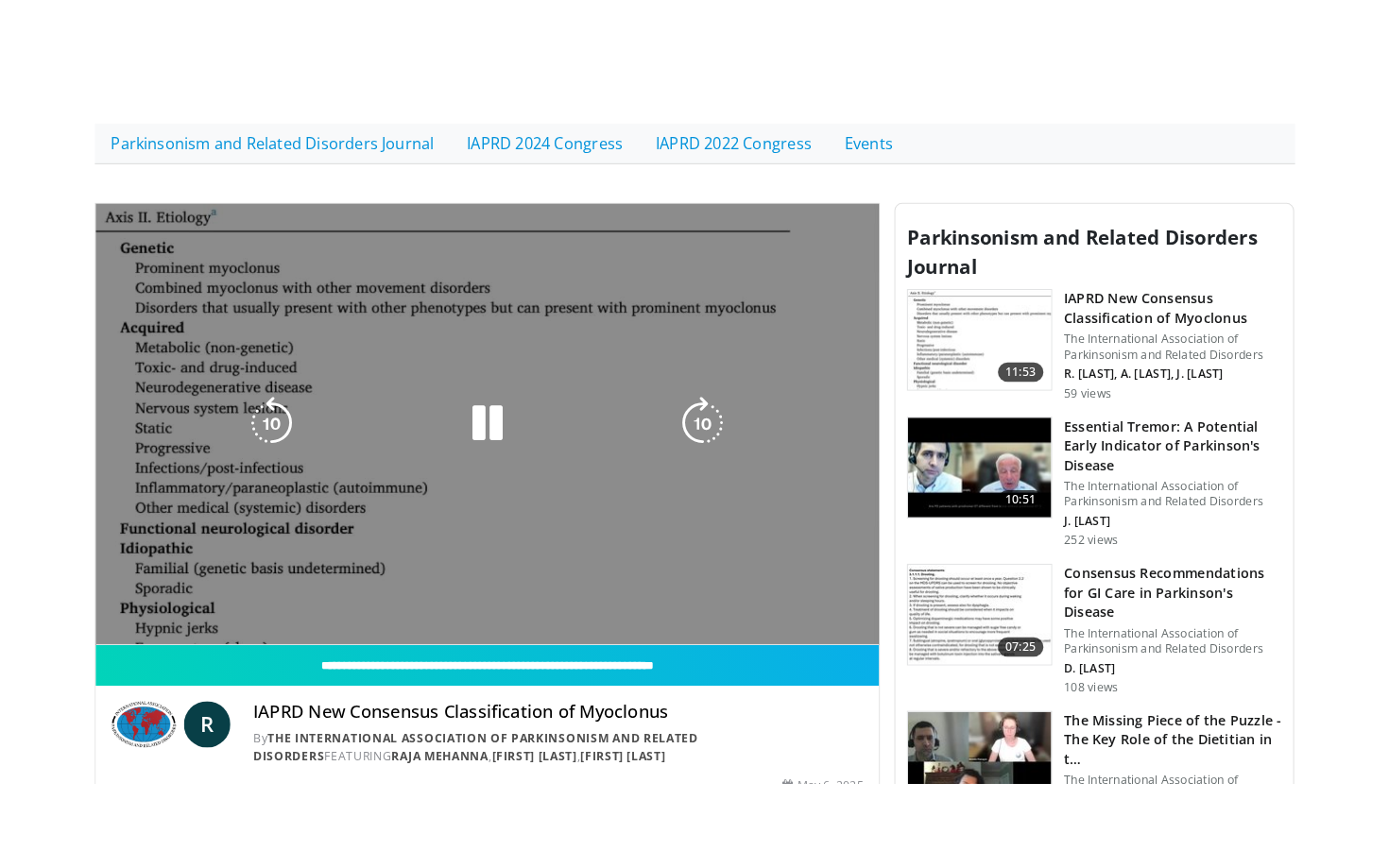 scroll, scrollTop: 805, scrollLeft: 0, axis: vertical 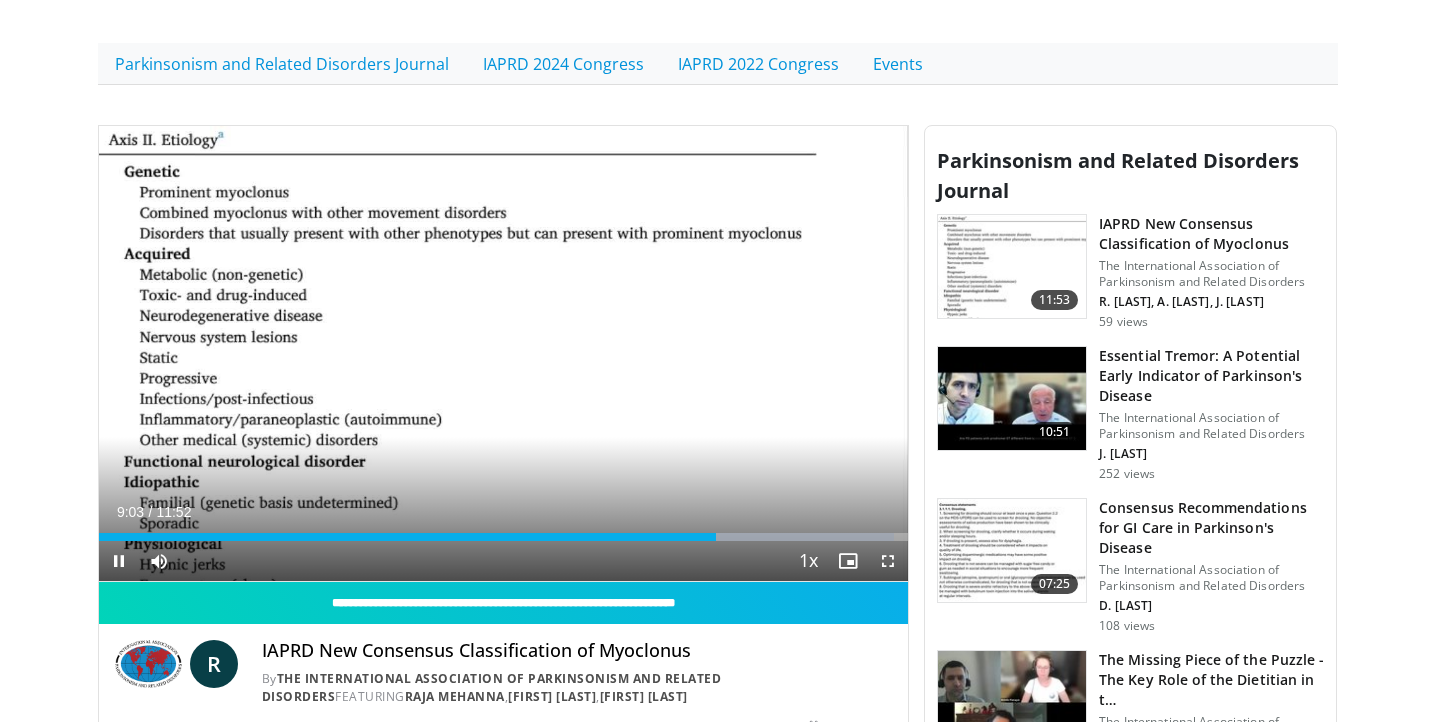 click at bounding box center [888, 561] 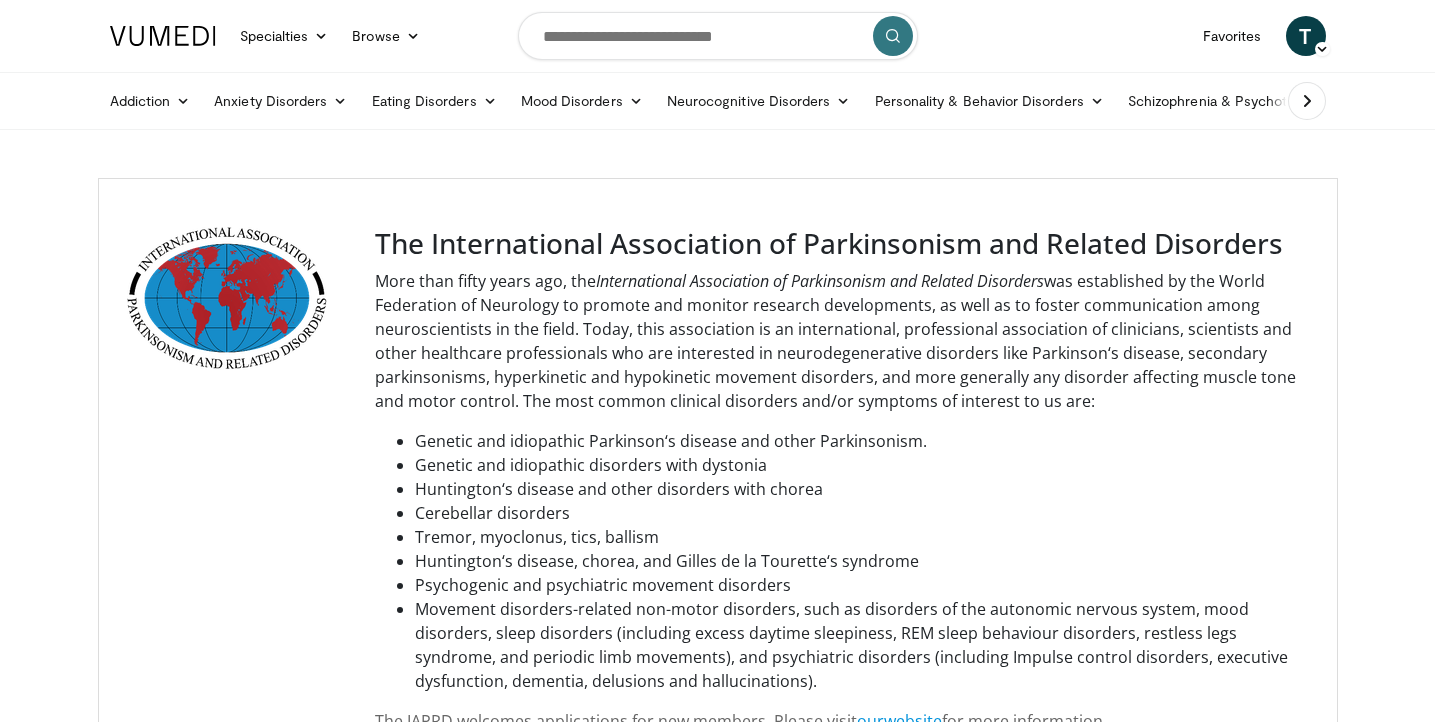 scroll, scrollTop: 0, scrollLeft: 0, axis: both 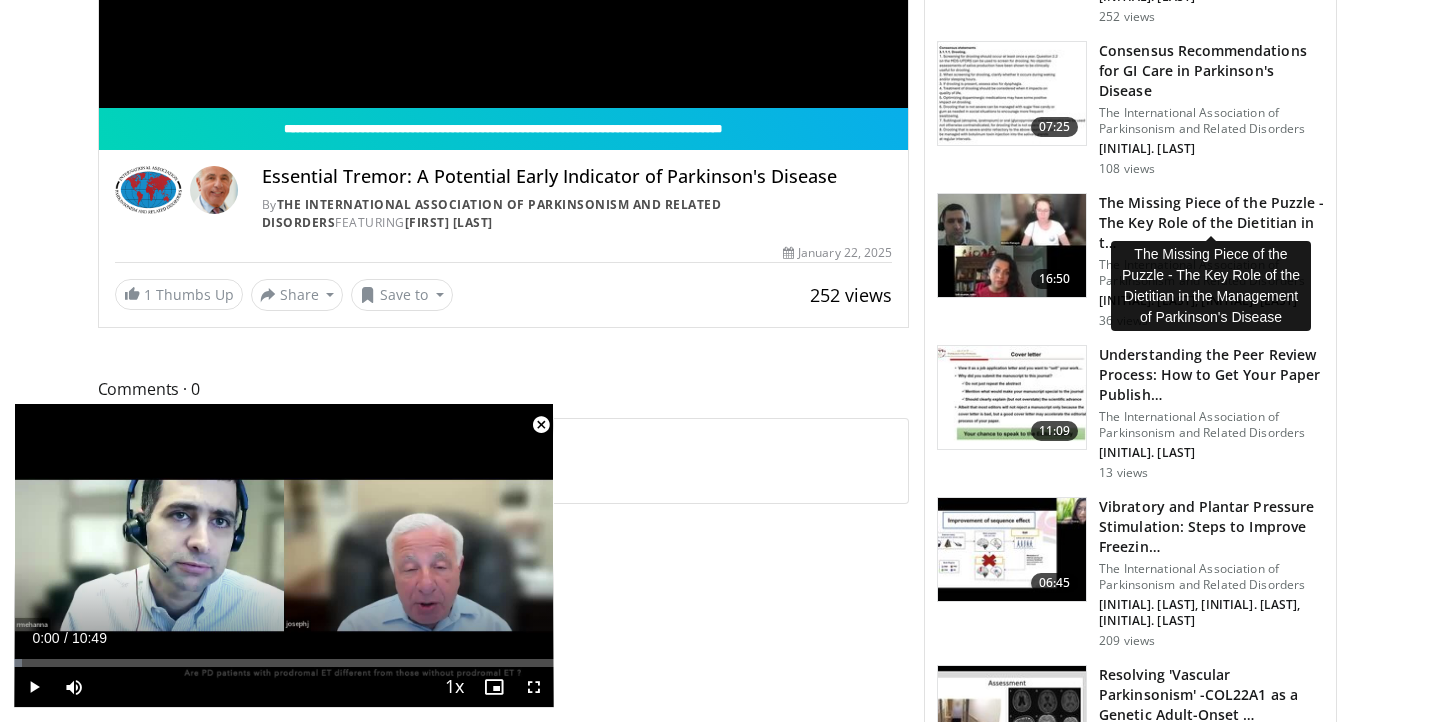 click on "The Missing Piece of the Puzzle - The Key Role of the Dietitian in t…" at bounding box center [1211, 223] 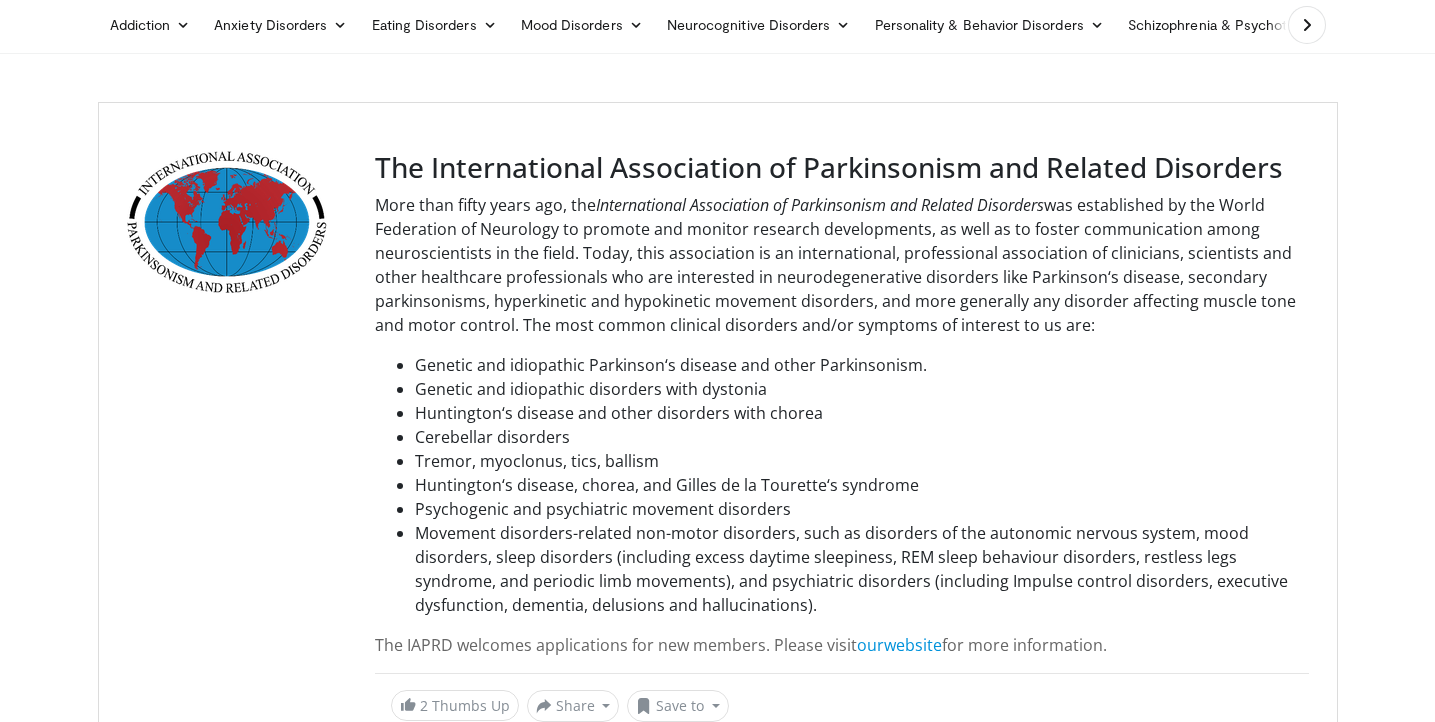 scroll, scrollTop: 290, scrollLeft: 0, axis: vertical 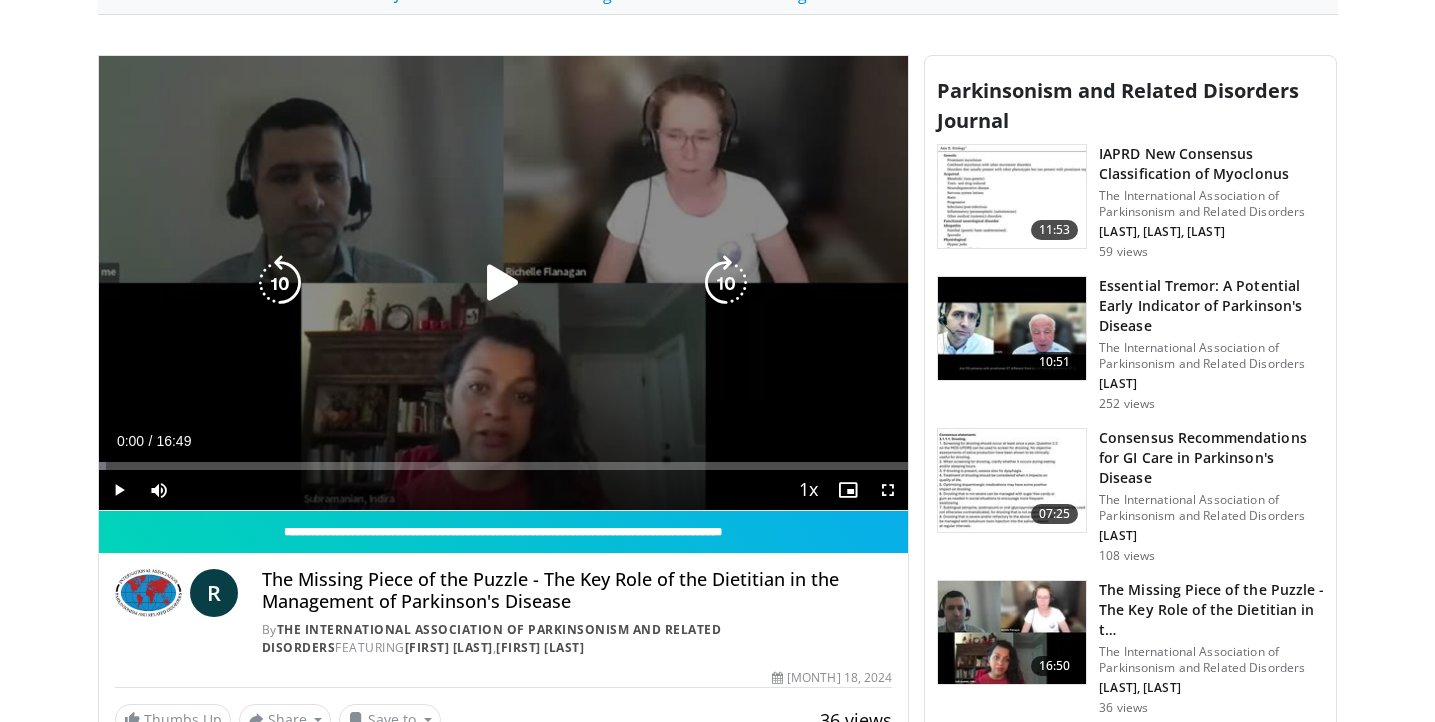 click on "10 seconds
Tap to unmute" at bounding box center [504, 283] 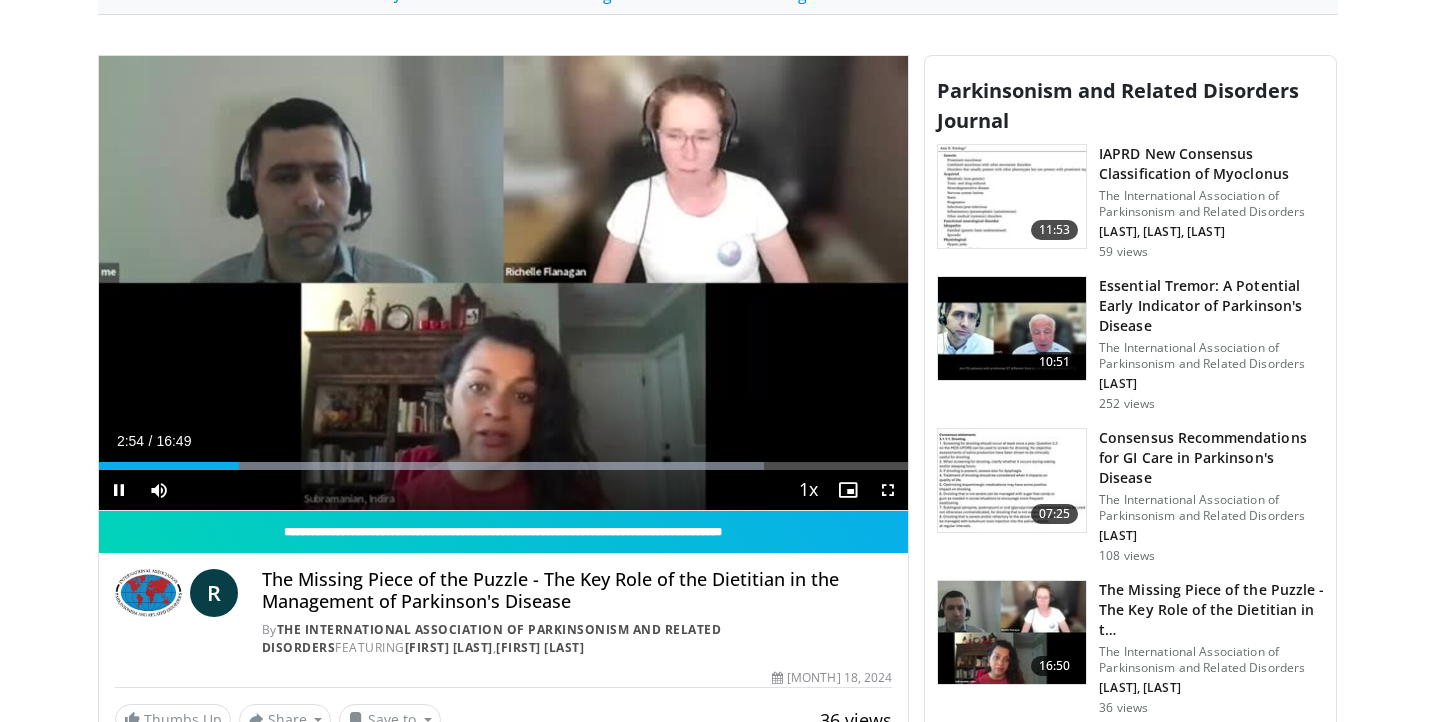 click at bounding box center (888, 490) 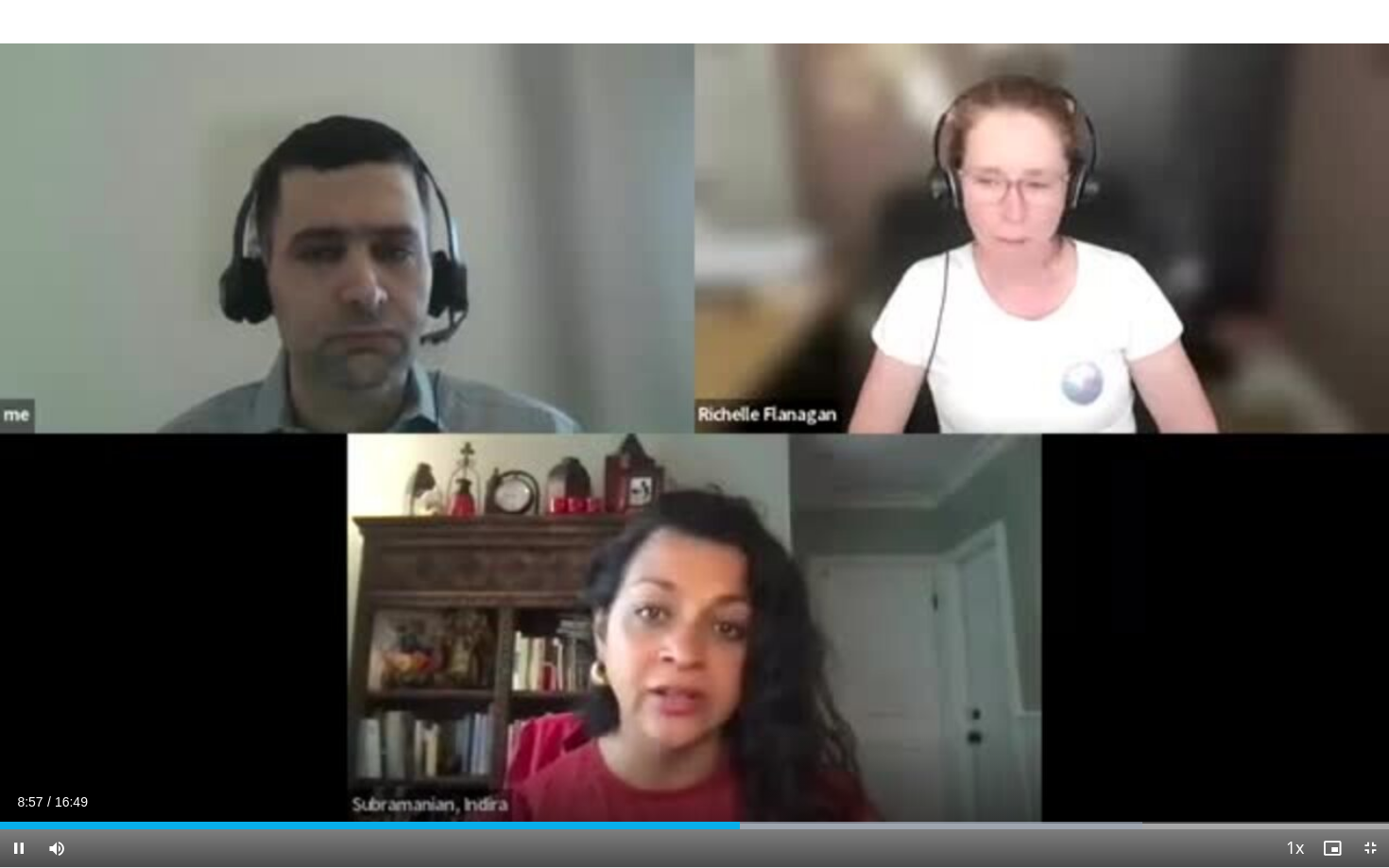 click on "10 seconds
Tap to unmute" at bounding box center (694, 434) 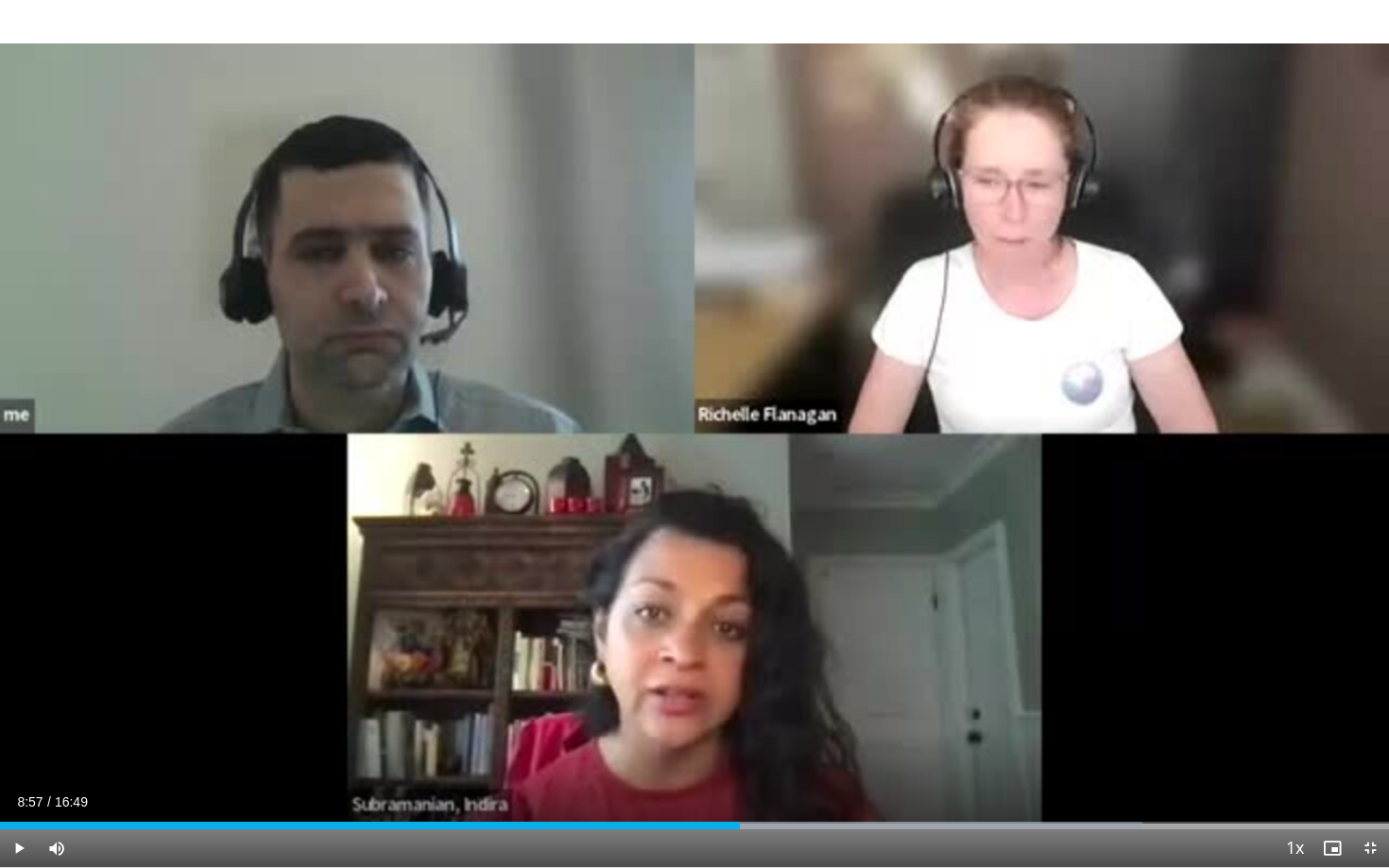click at bounding box center (19, 848) 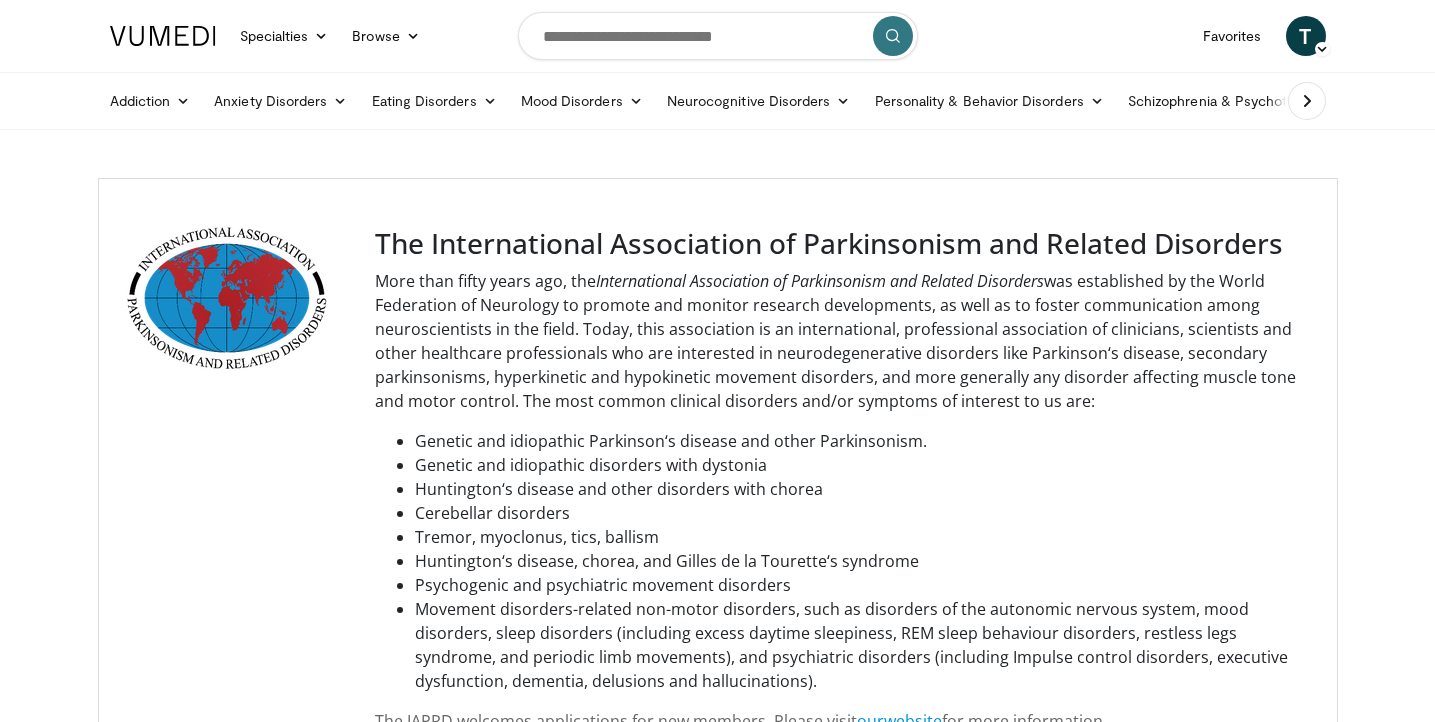 scroll, scrollTop: 0, scrollLeft: 0, axis: both 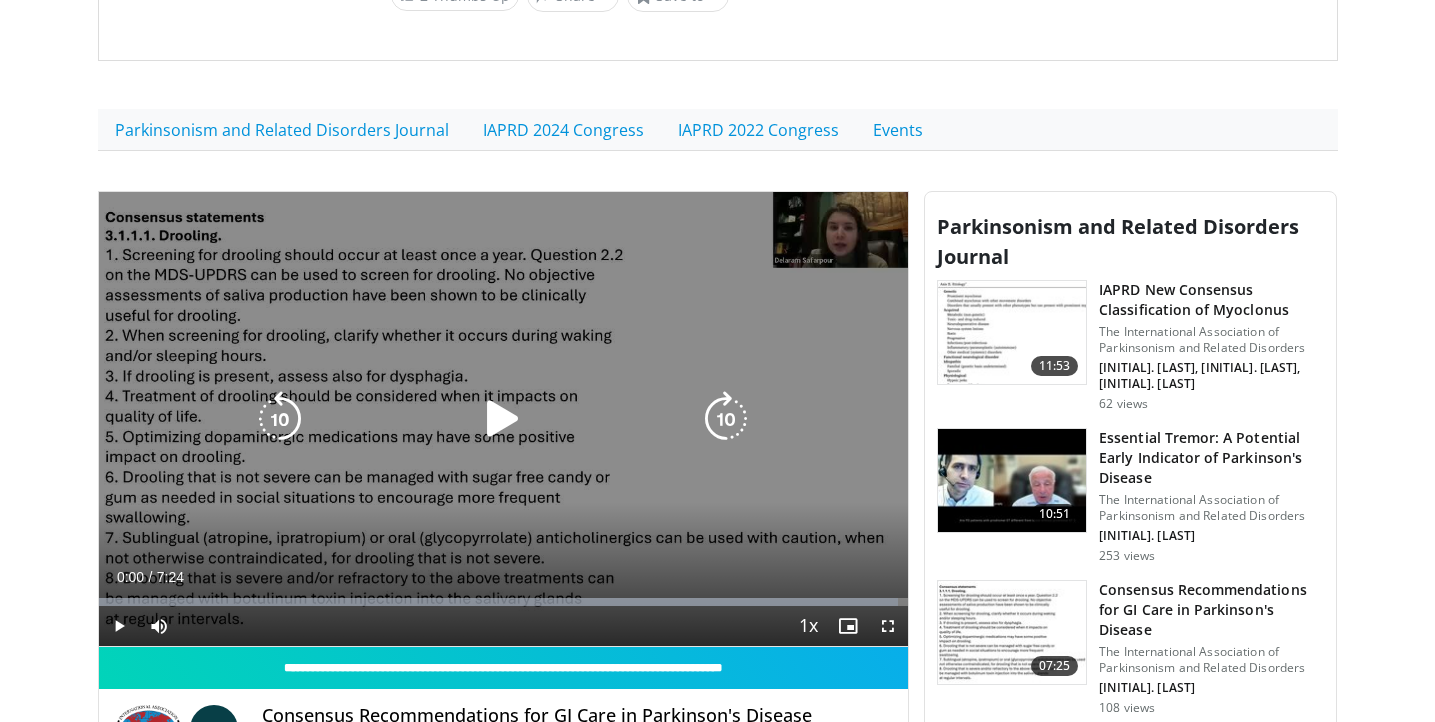 click at bounding box center [503, 419] 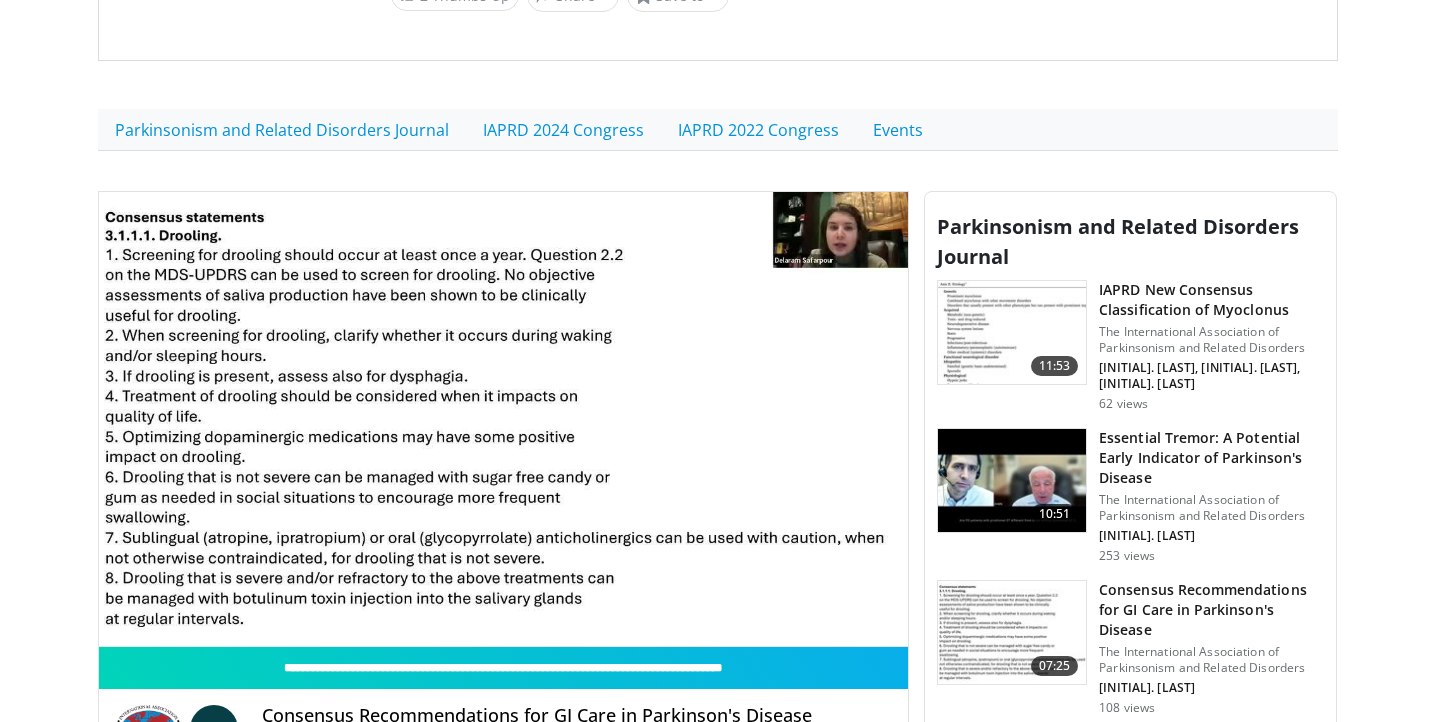 click on "**********" at bounding box center (504, 420) 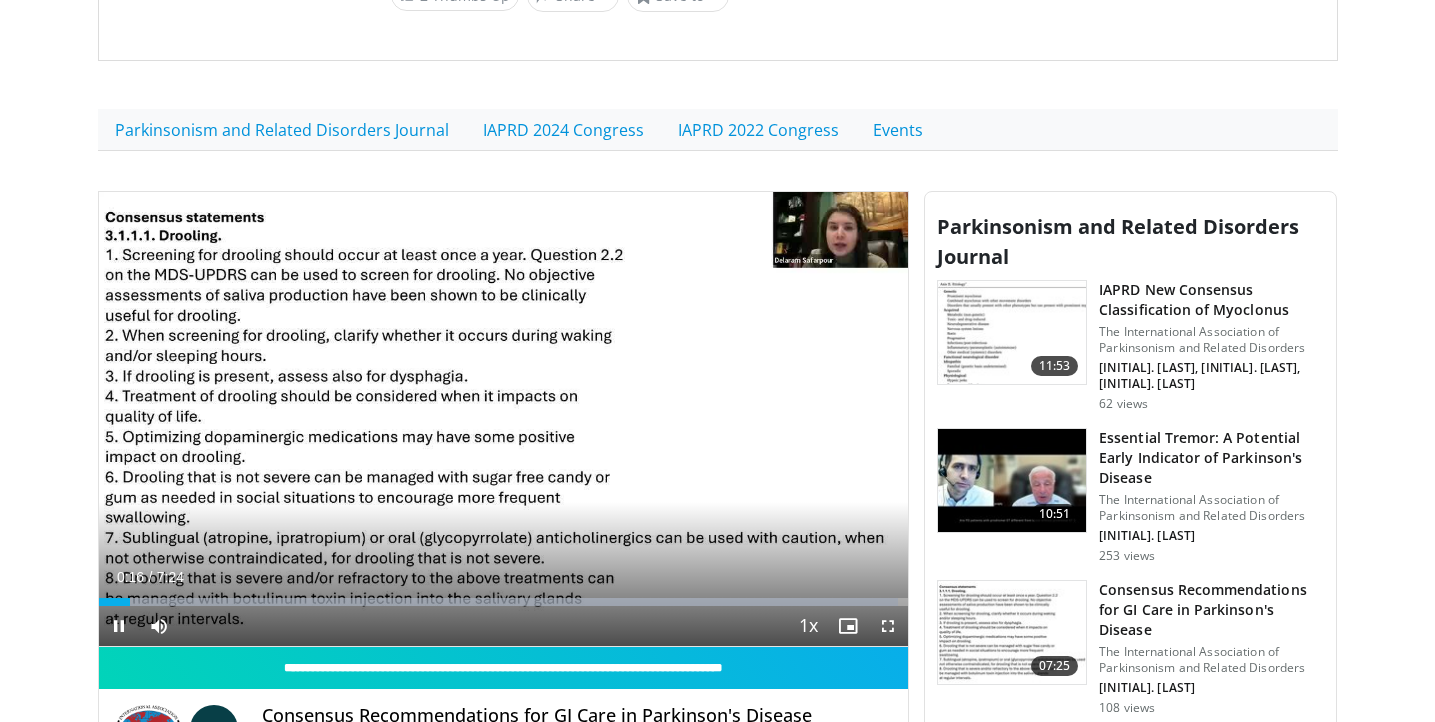click at bounding box center (888, 626) 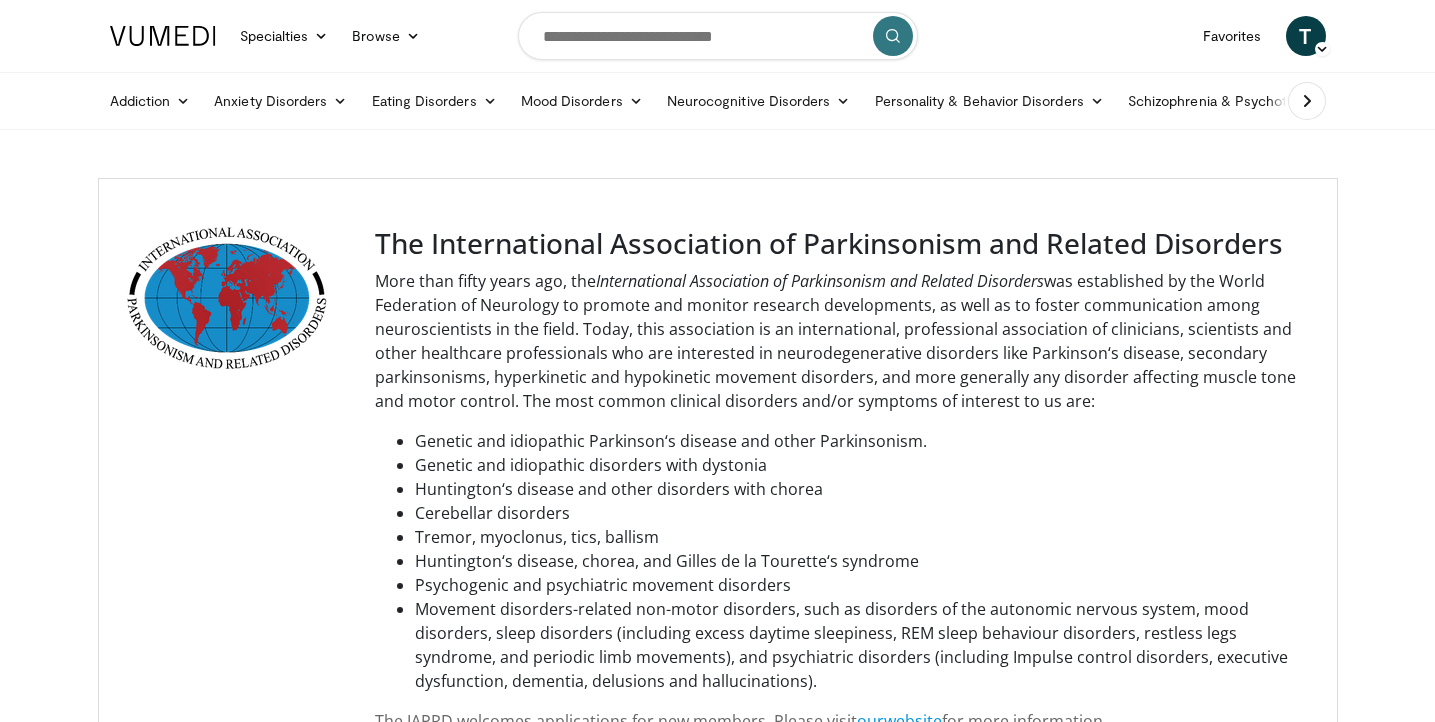 scroll, scrollTop: 0, scrollLeft: 0, axis: both 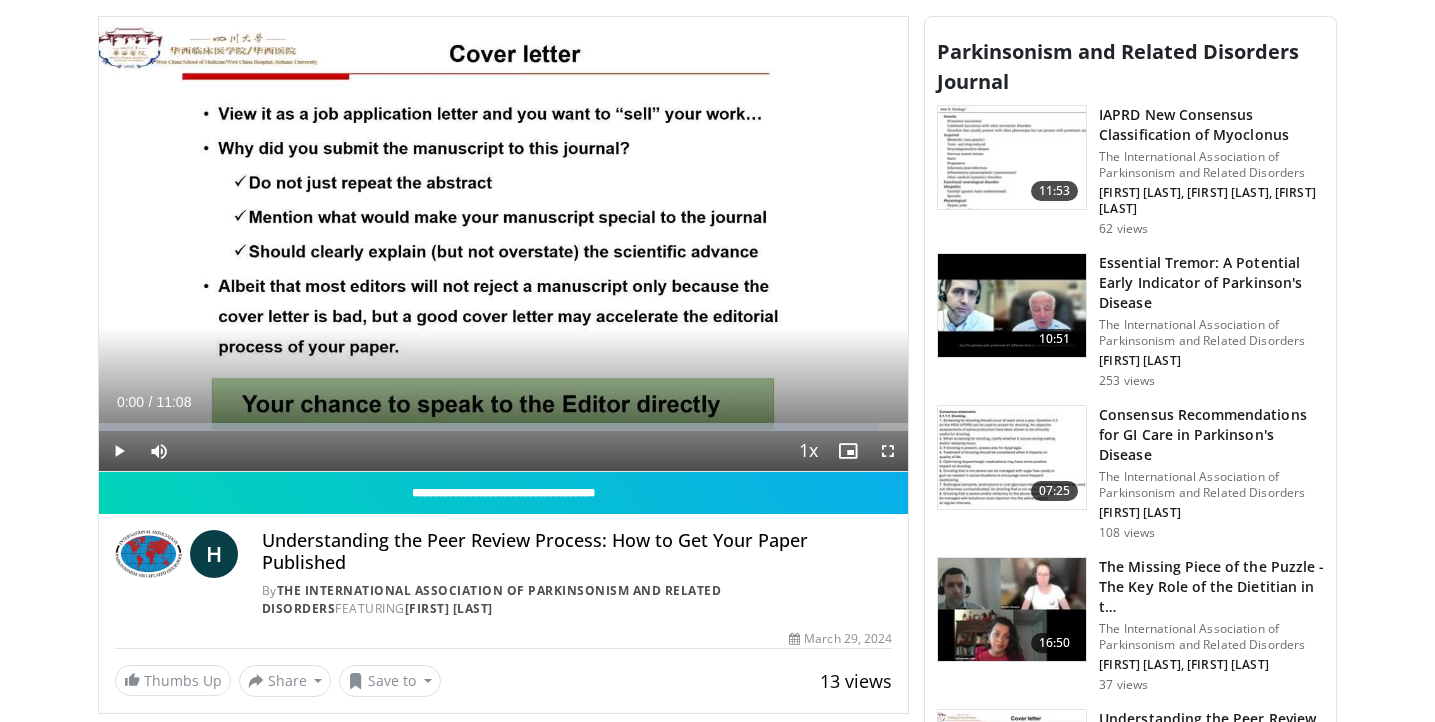 click on "10:51
Essential Tremor: A Potential Early Indicator of Parkinson's Disease
The International Association of Parkinsonism and Related Disorders
J. Jankovic
253 views" at bounding box center (1130, 321) 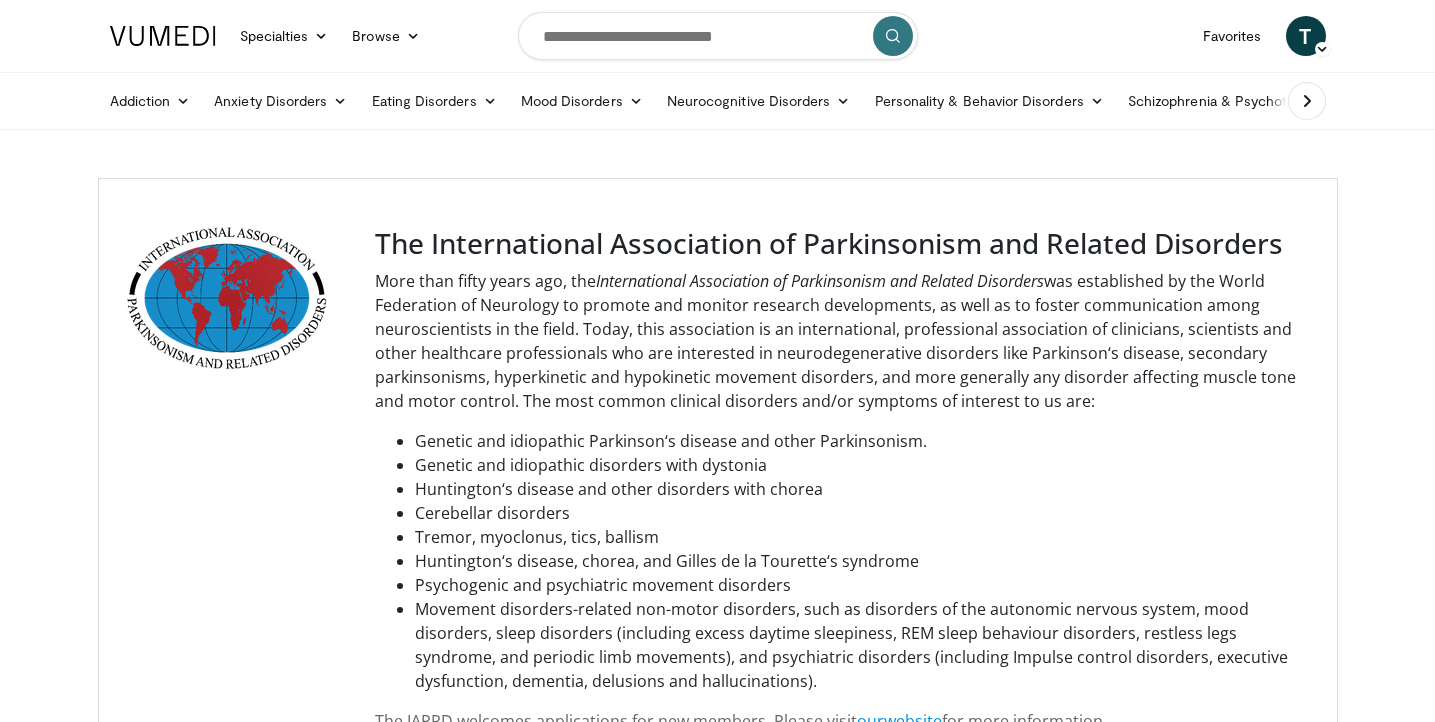 scroll, scrollTop: 0, scrollLeft: 0, axis: both 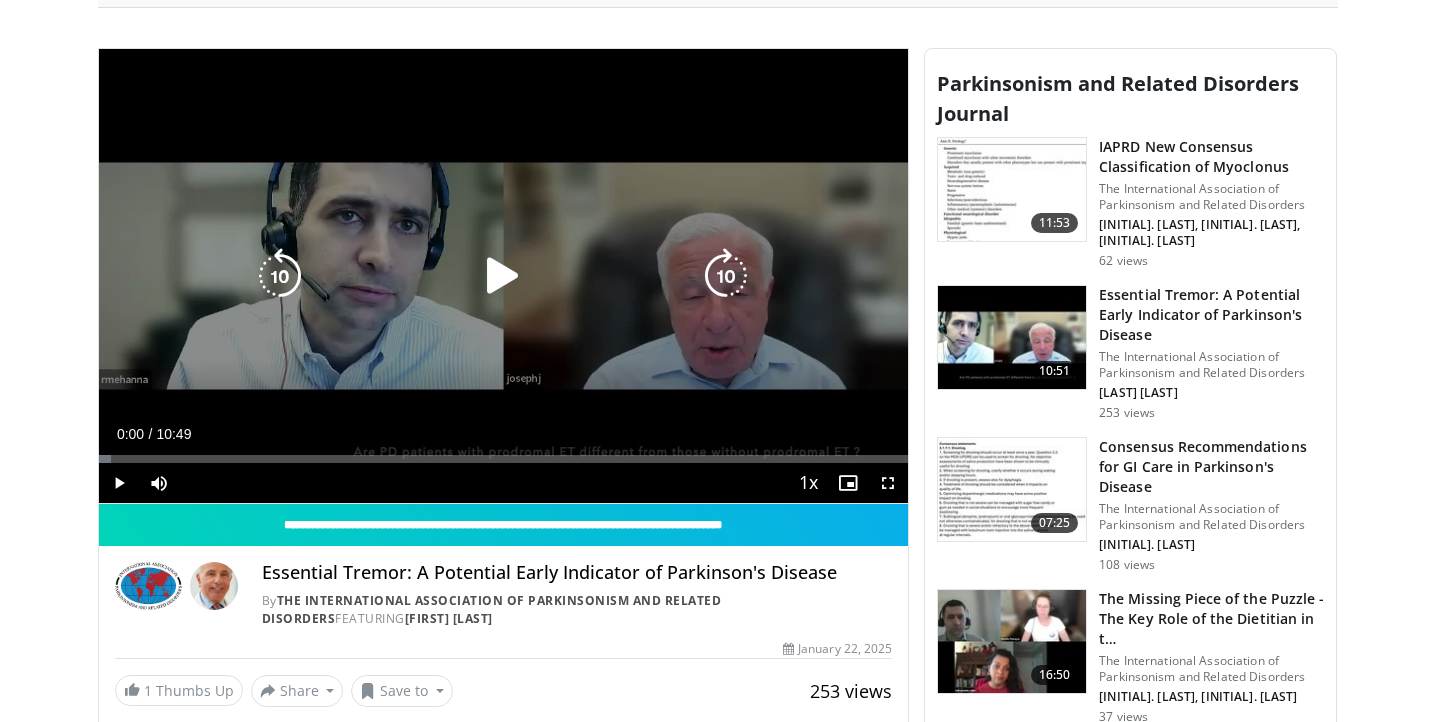 click at bounding box center (726, 276) 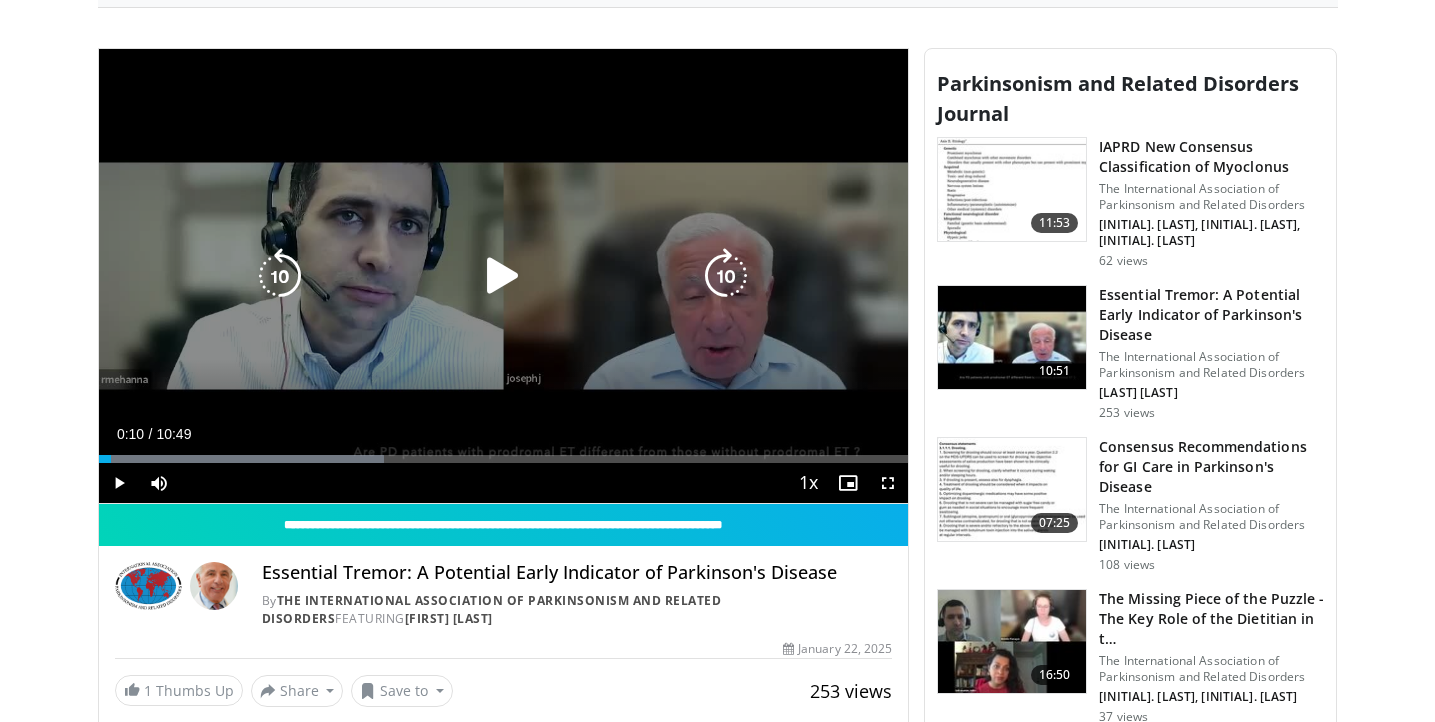 click at bounding box center (503, 276) 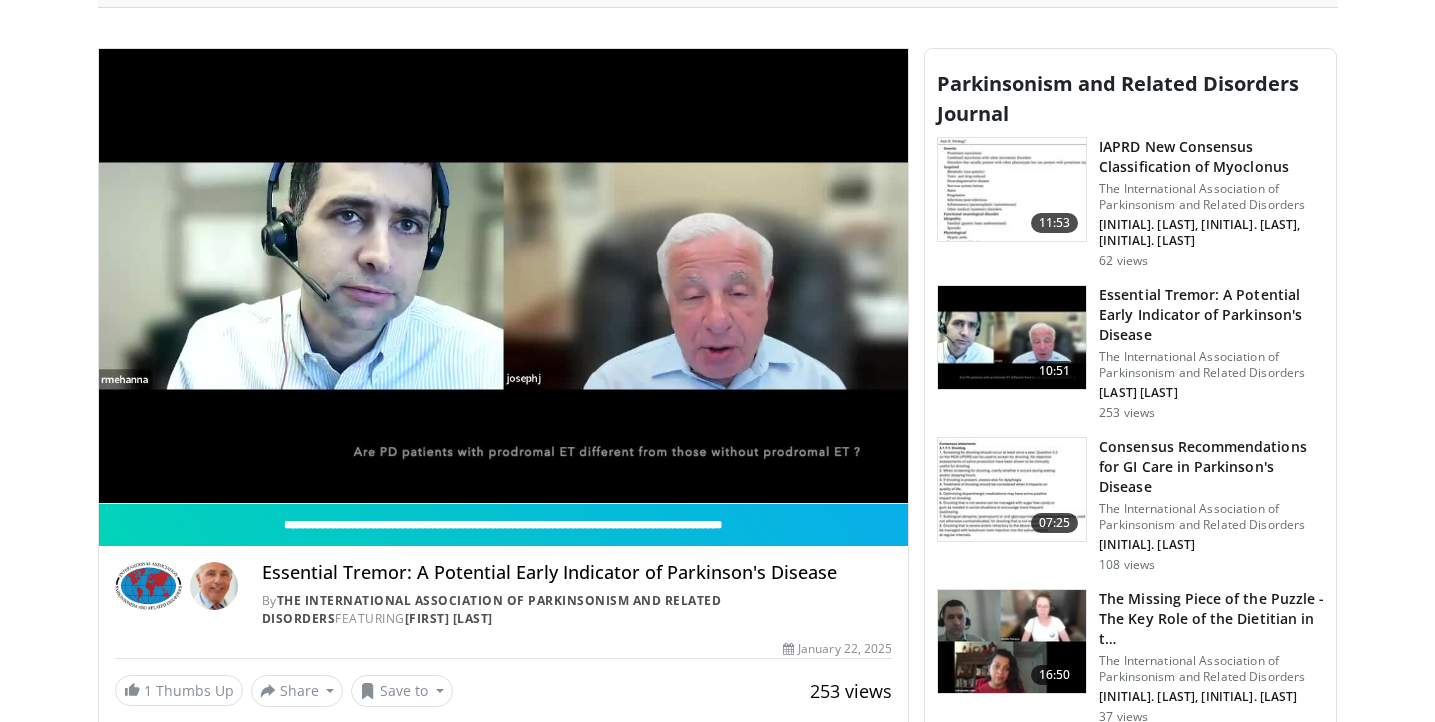 click at bounding box center [888, 523] 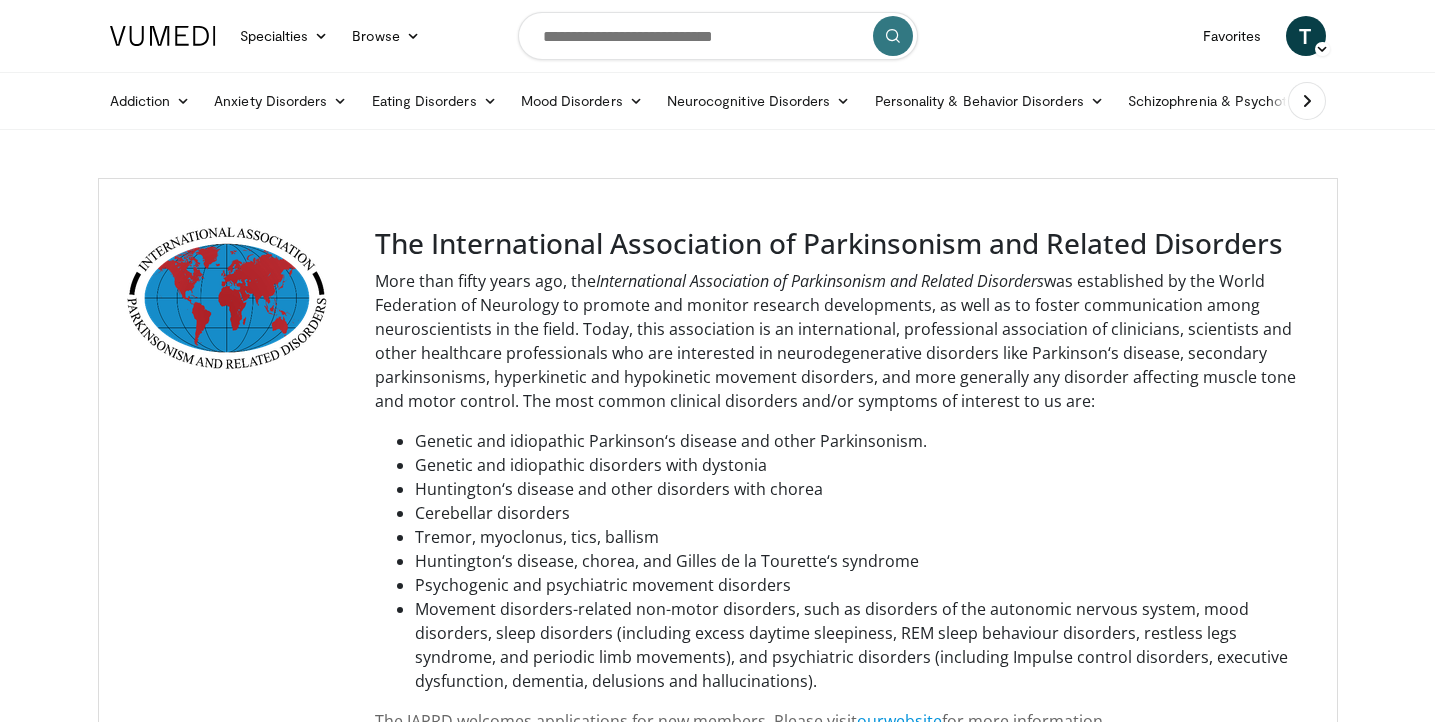 scroll, scrollTop: 0, scrollLeft: 0, axis: both 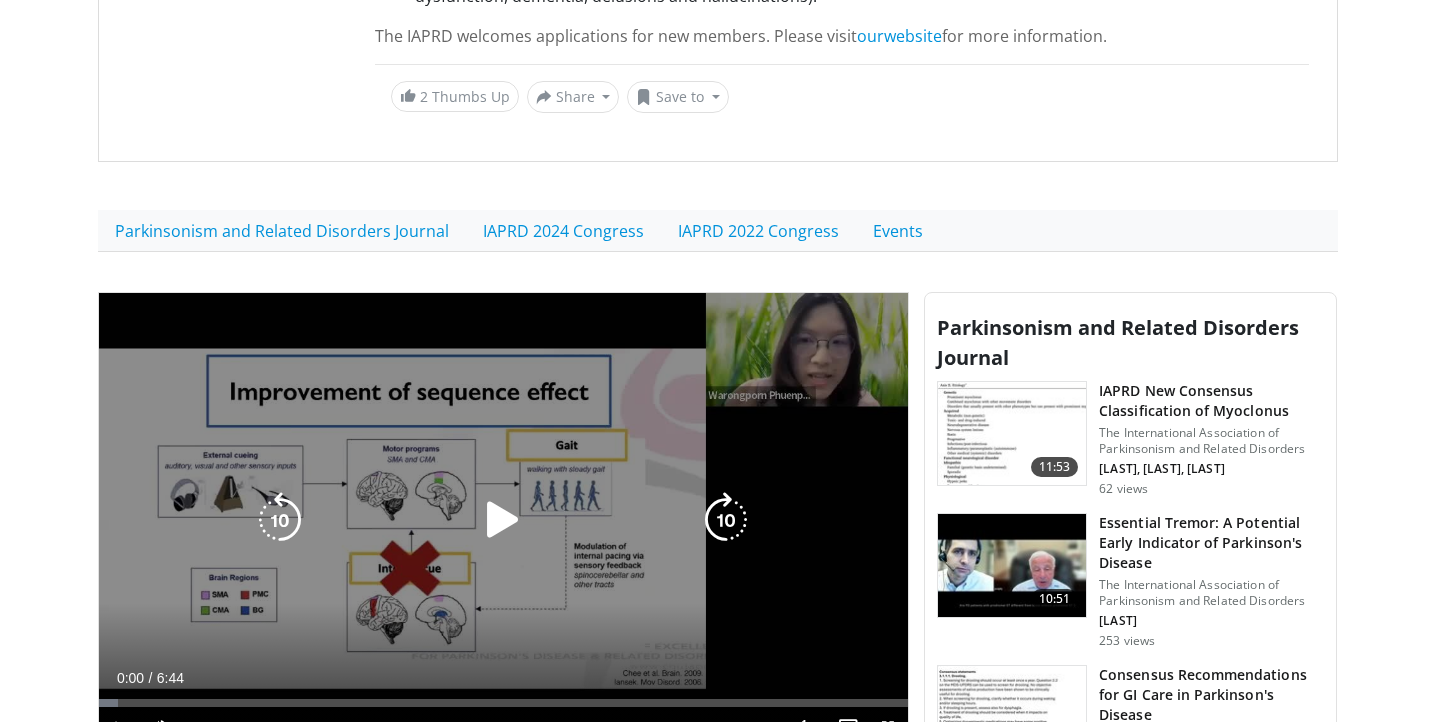 click at bounding box center [503, 520] 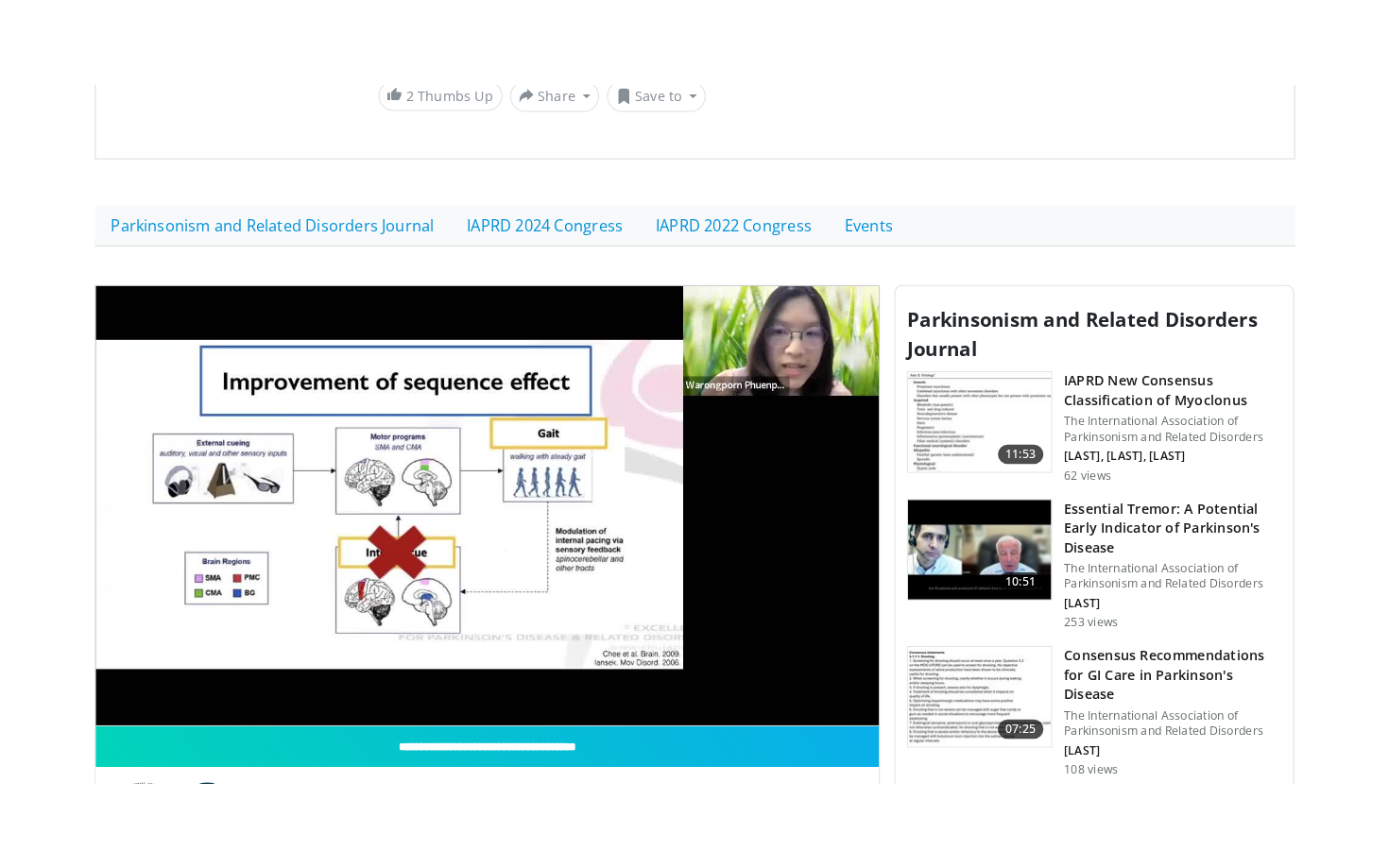 scroll, scrollTop: 733, scrollLeft: 0, axis: vertical 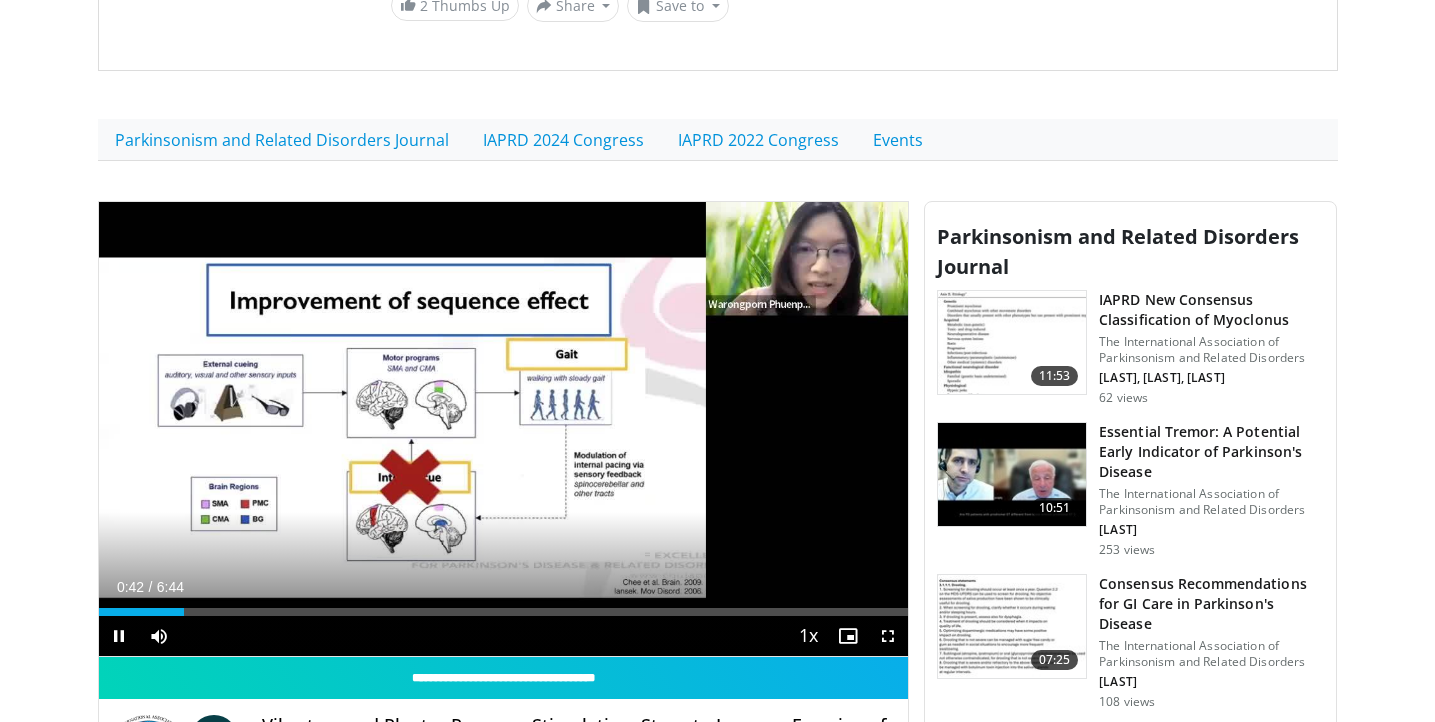 click at bounding box center (888, 636) 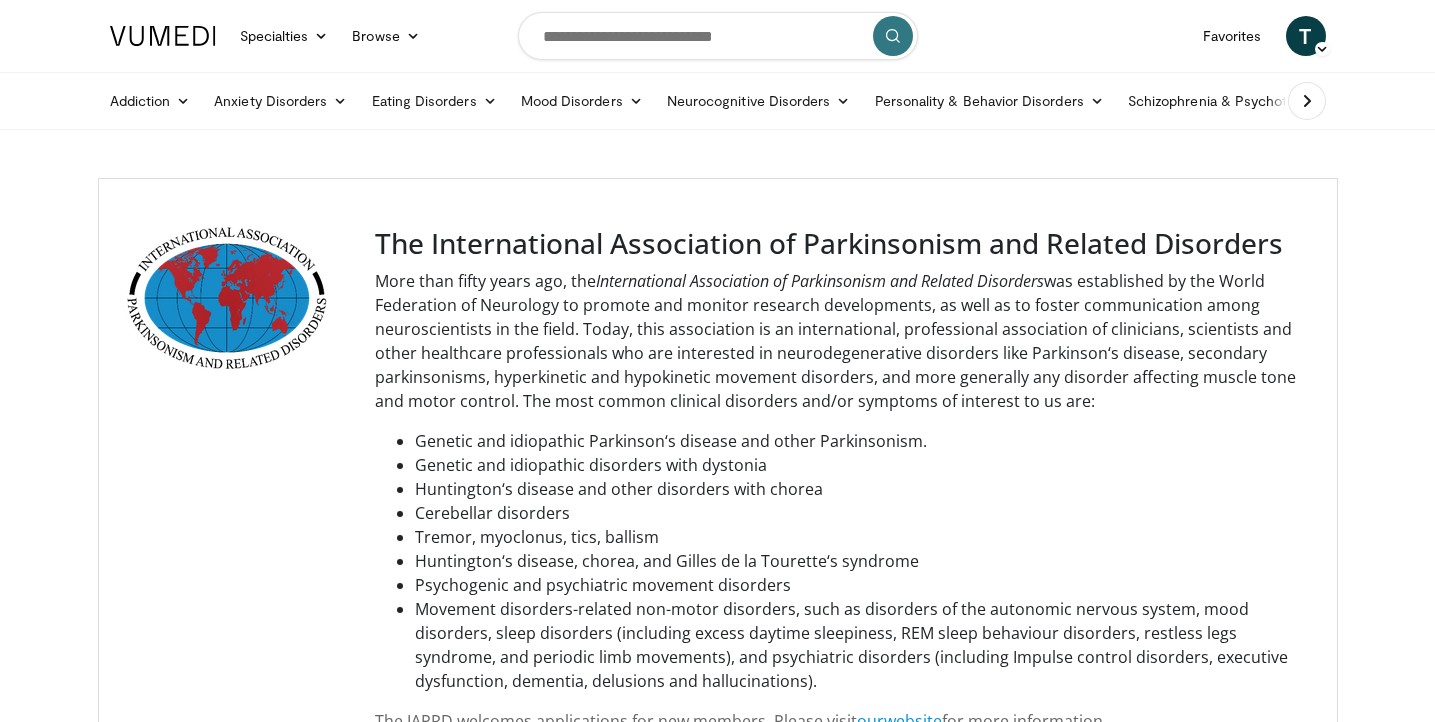 scroll, scrollTop: 0, scrollLeft: 0, axis: both 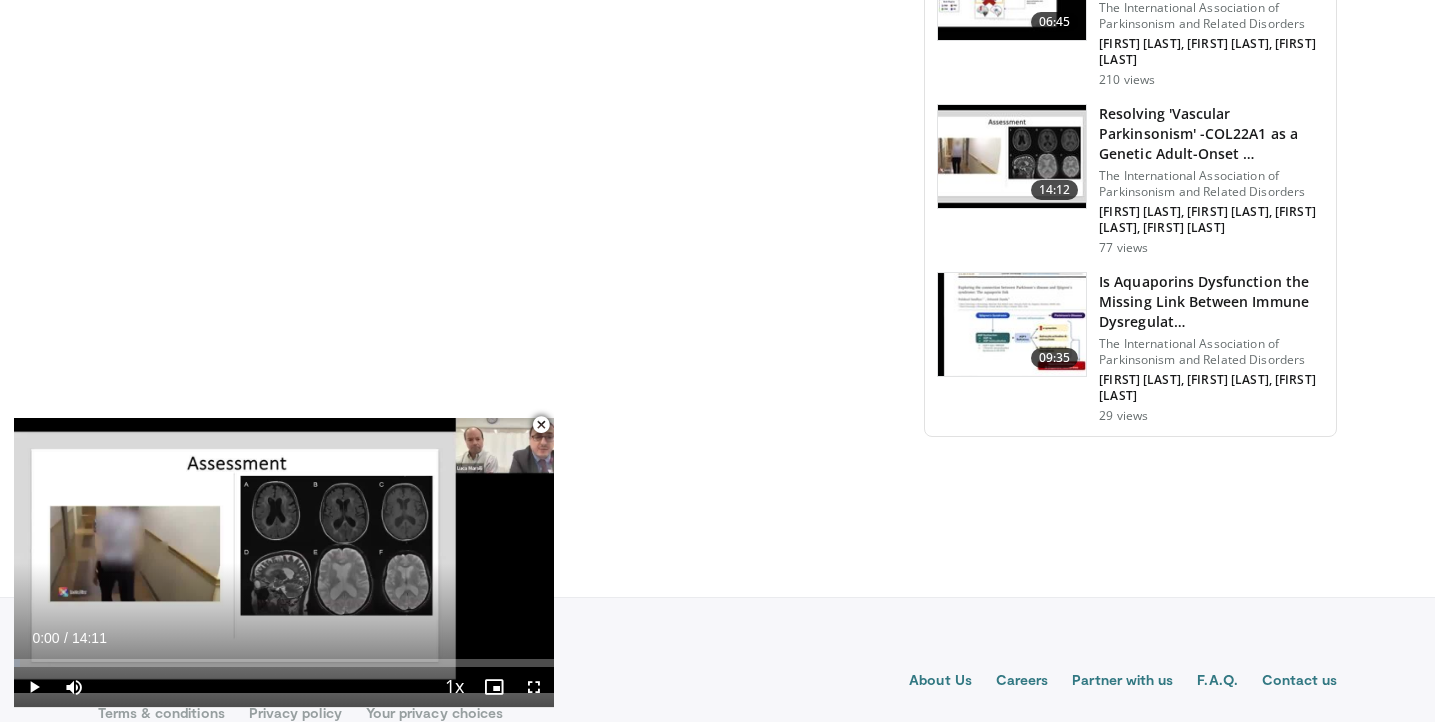 click at bounding box center (34, 687) 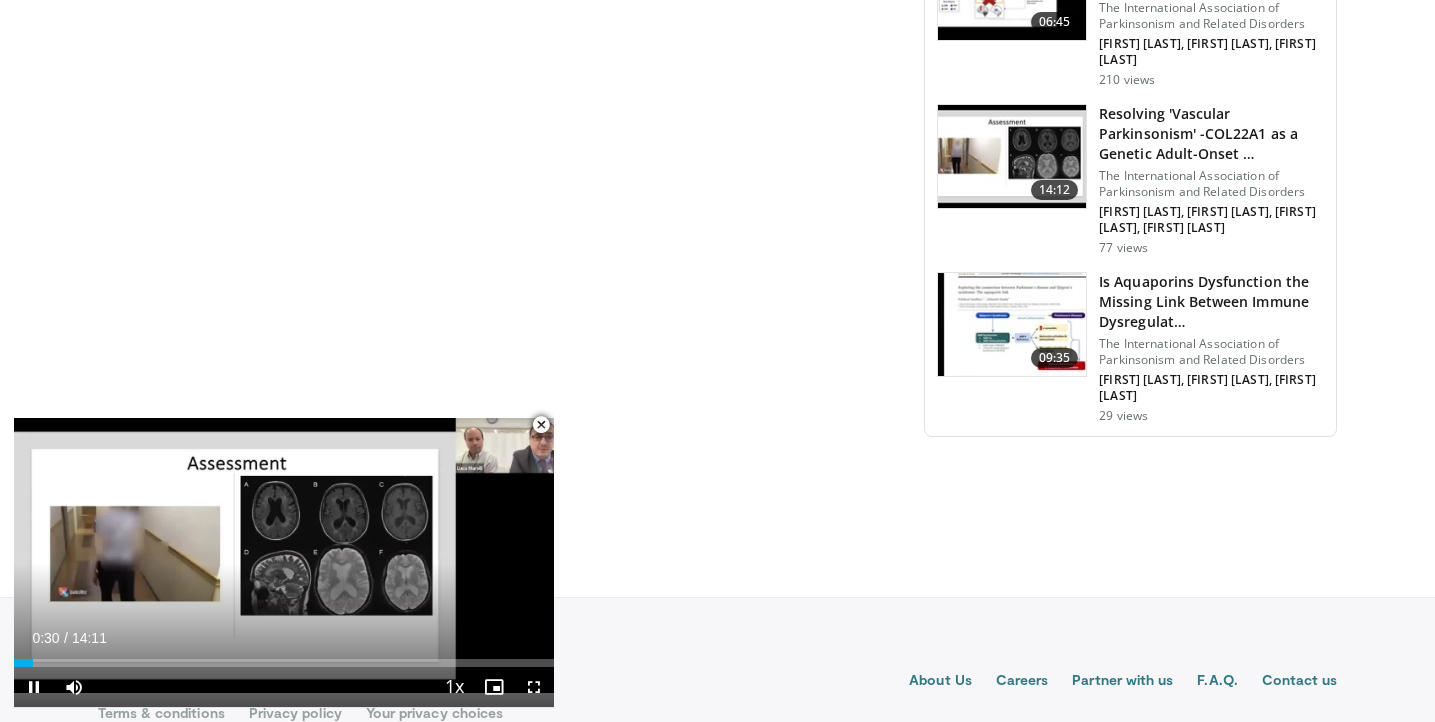 click on "**********" at bounding box center [284, 556] 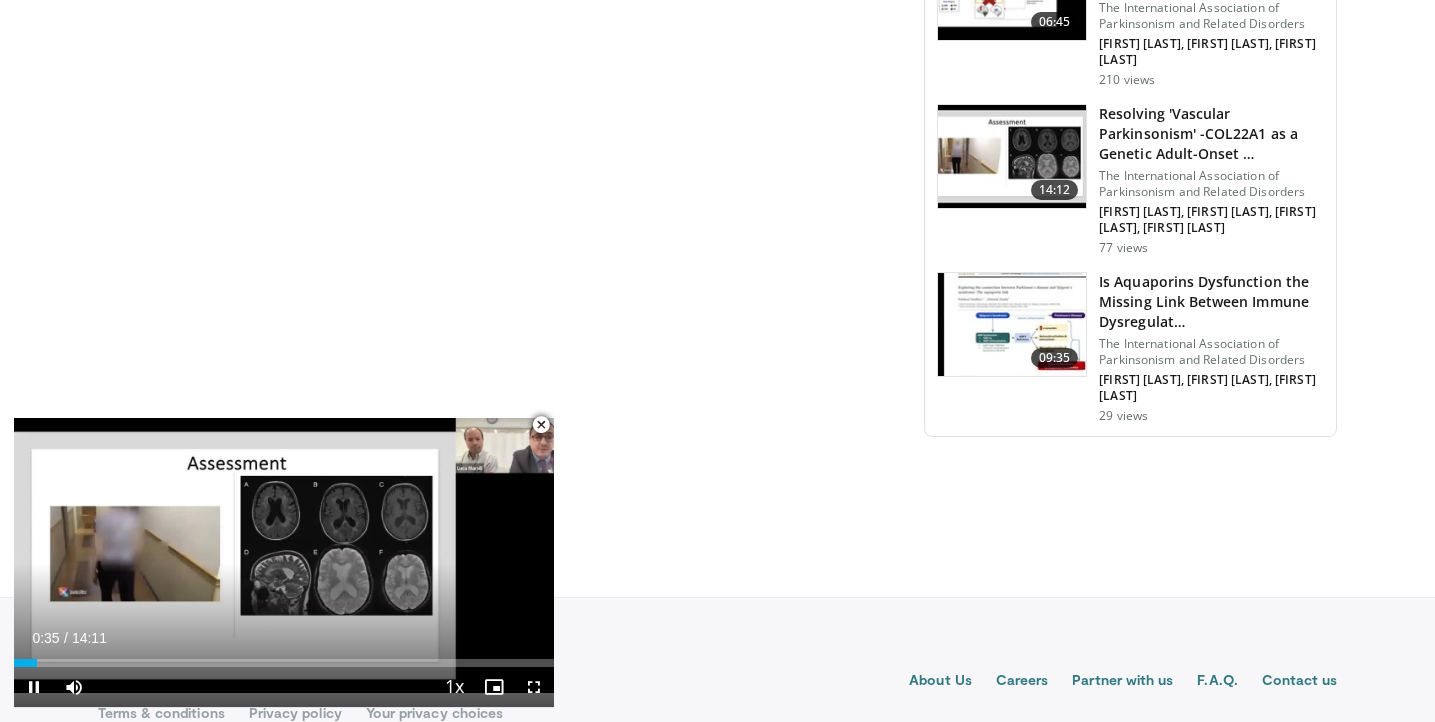 click on "**********" at bounding box center (284, 556) 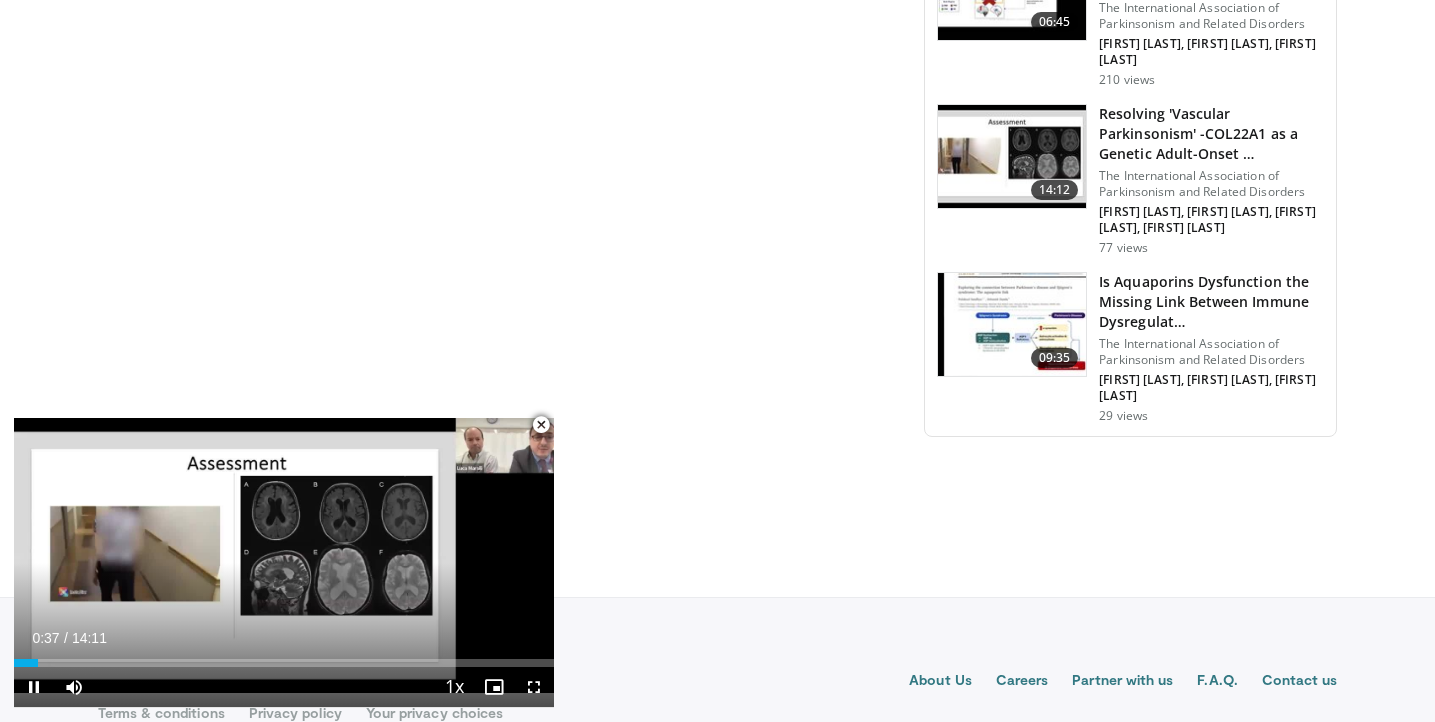 click on "**********" at bounding box center [284, 556] 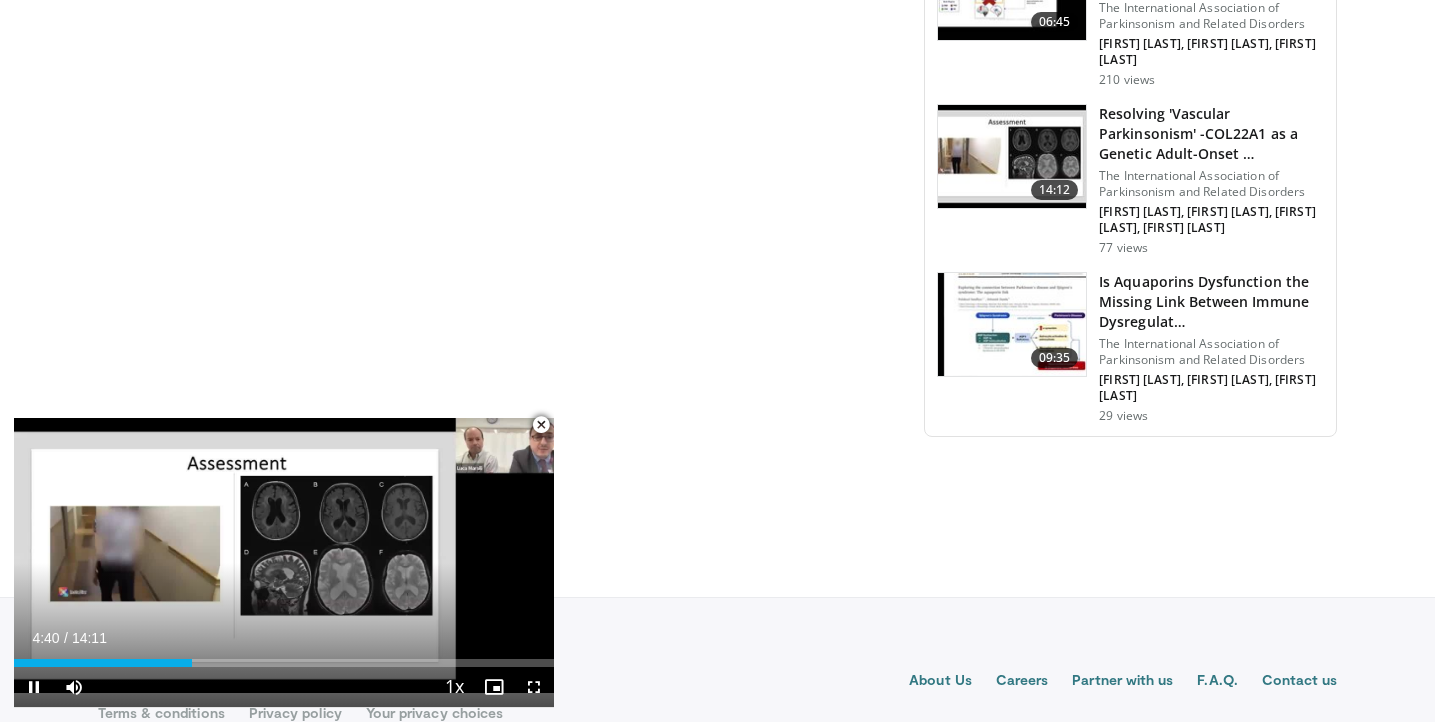 click on "**********" at bounding box center (284, 556) 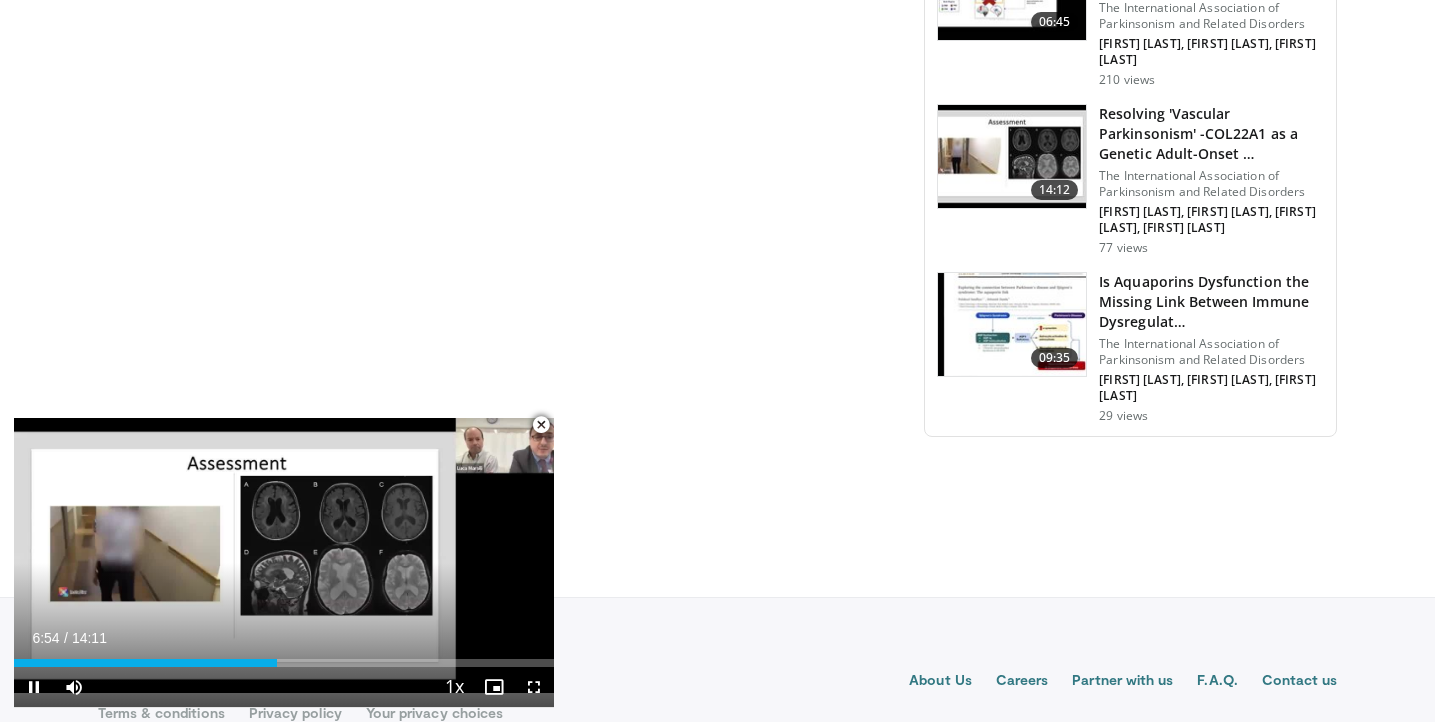 click at bounding box center (534, 687) 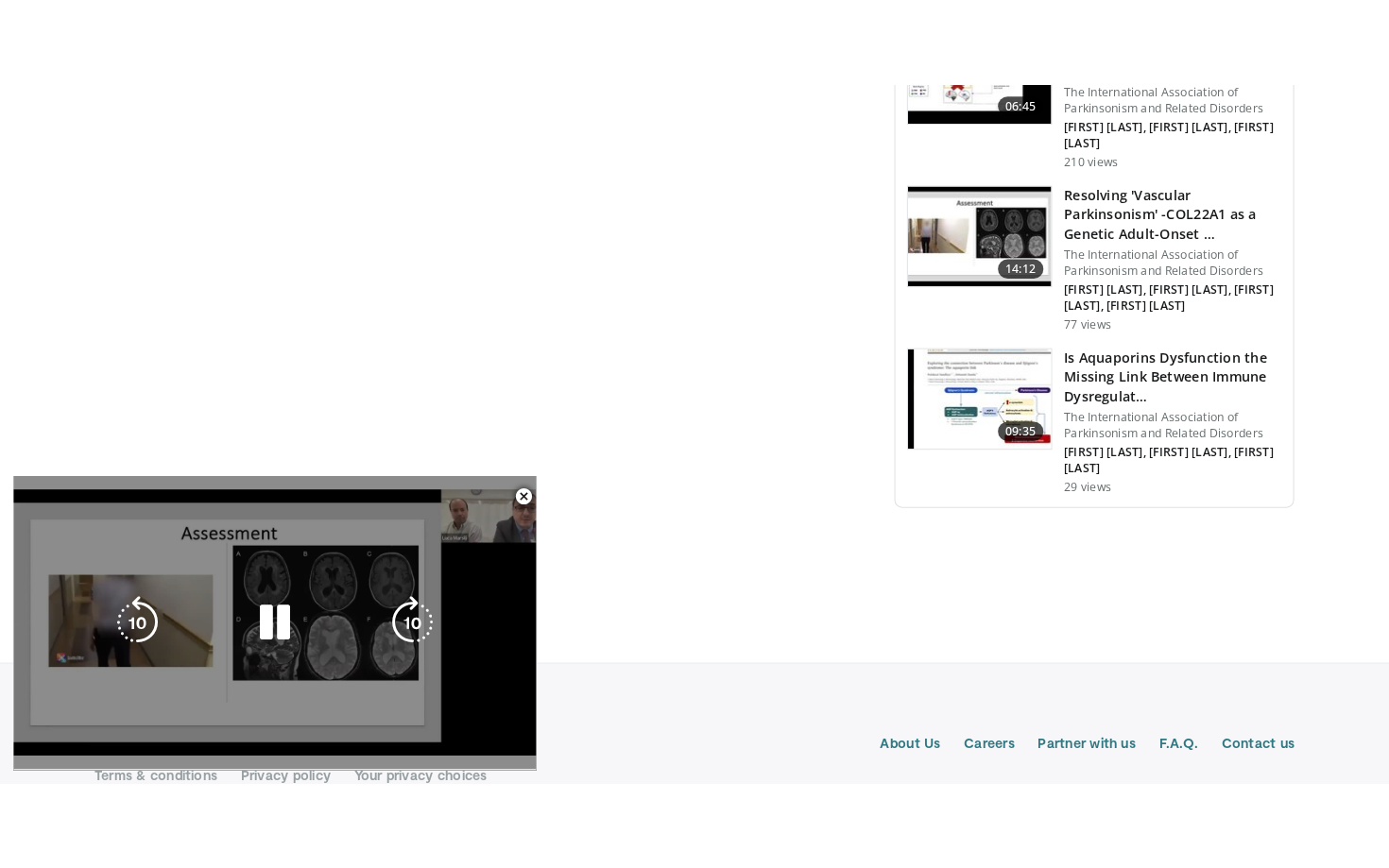 scroll, scrollTop: 1591, scrollLeft: 0, axis: vertical 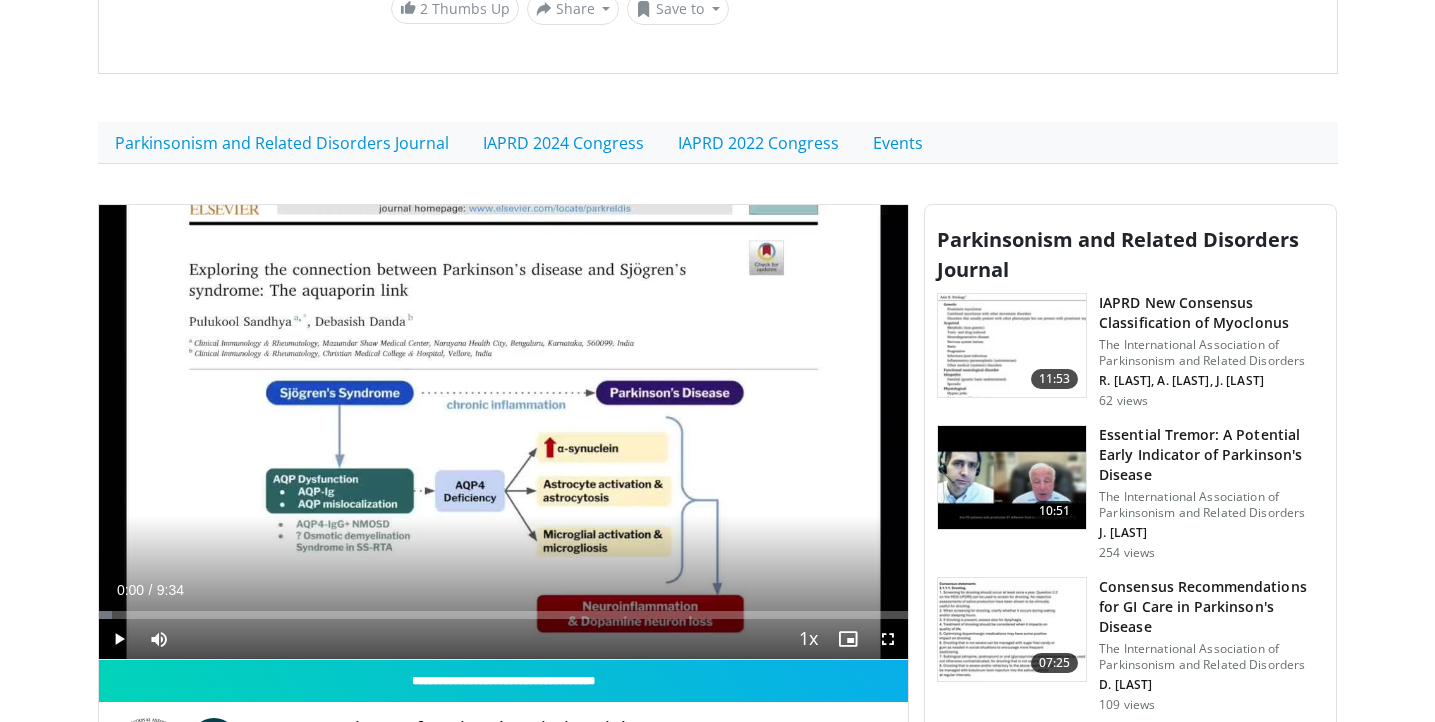 click at bounding box center [119, 639] 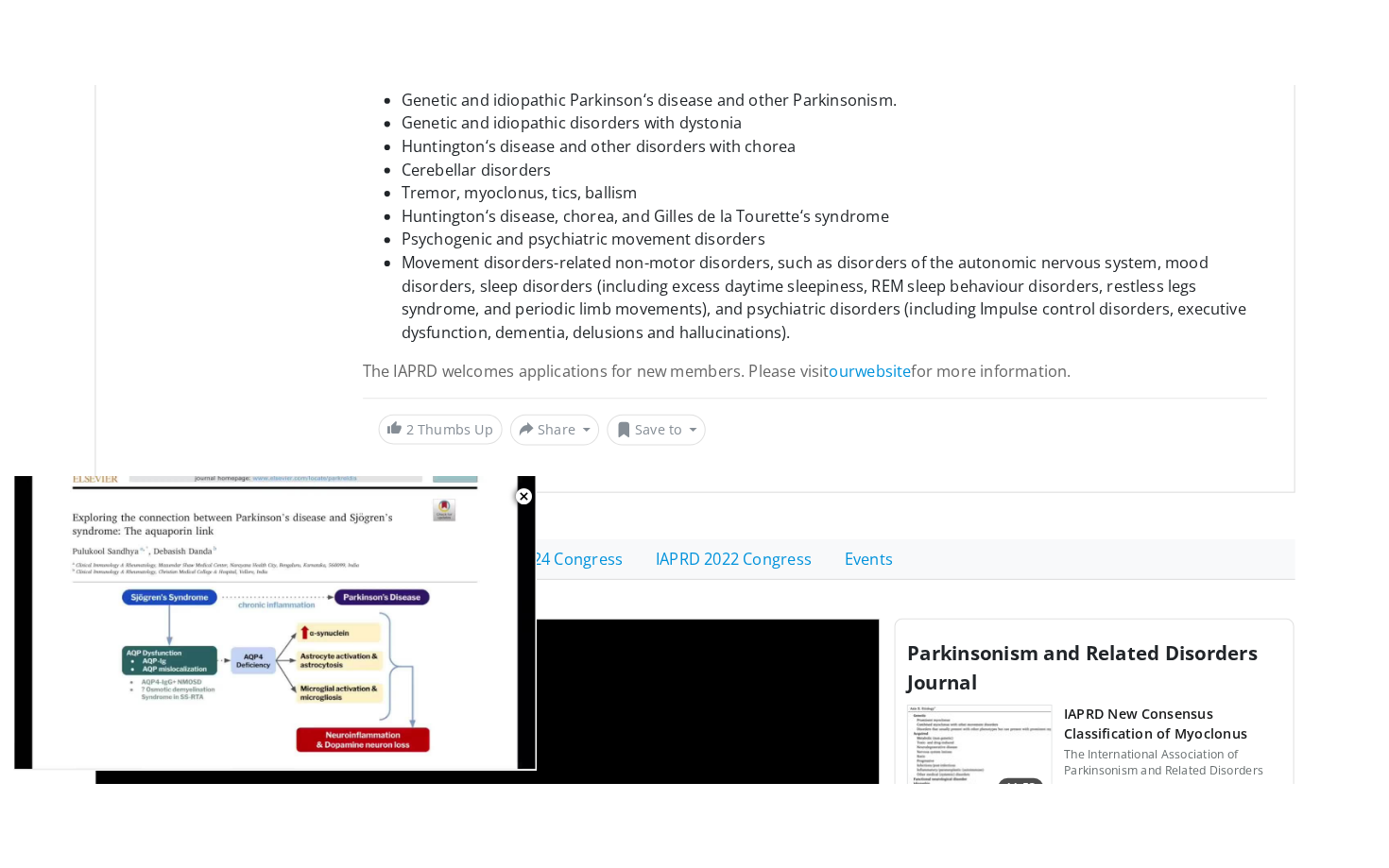 scroll, scrollTop: 403, scrollLeft: 0, axis: vertical 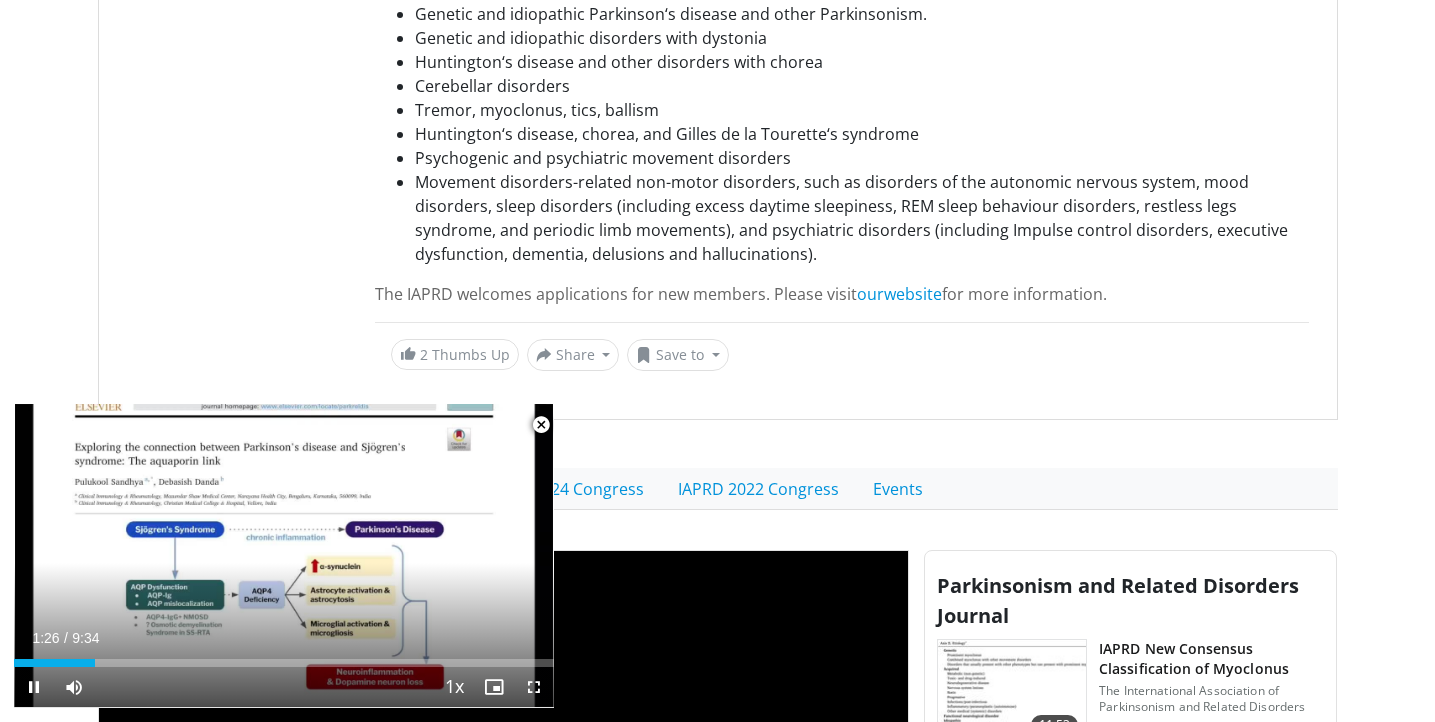 click at bounding box center [534, 687] 